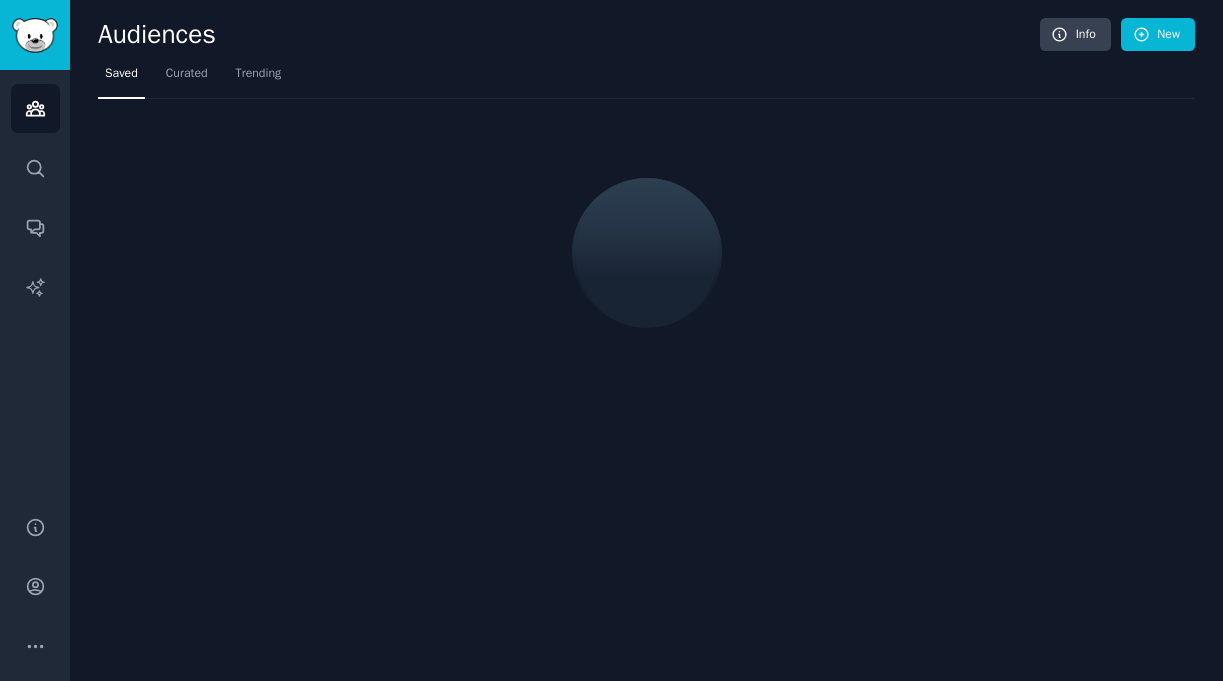 scroll, scrollTop: 0, scrollLeft: 0, axis: both 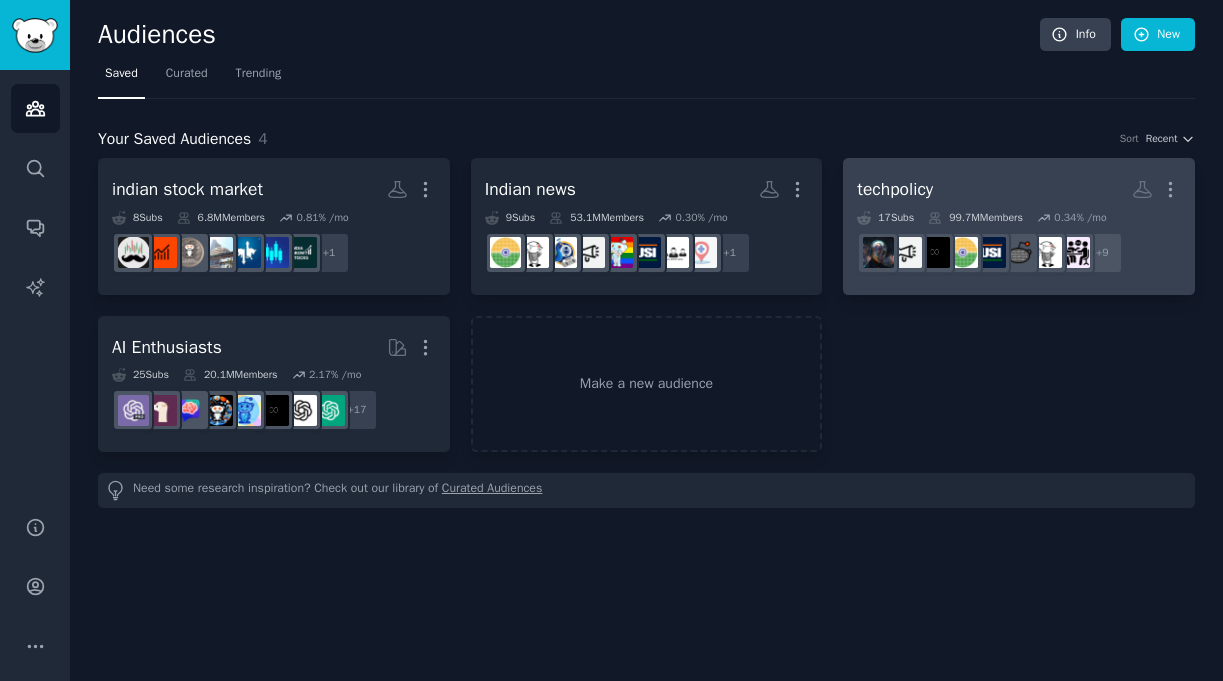 click on "techpolicy More" at bounding box center [1019, 189] 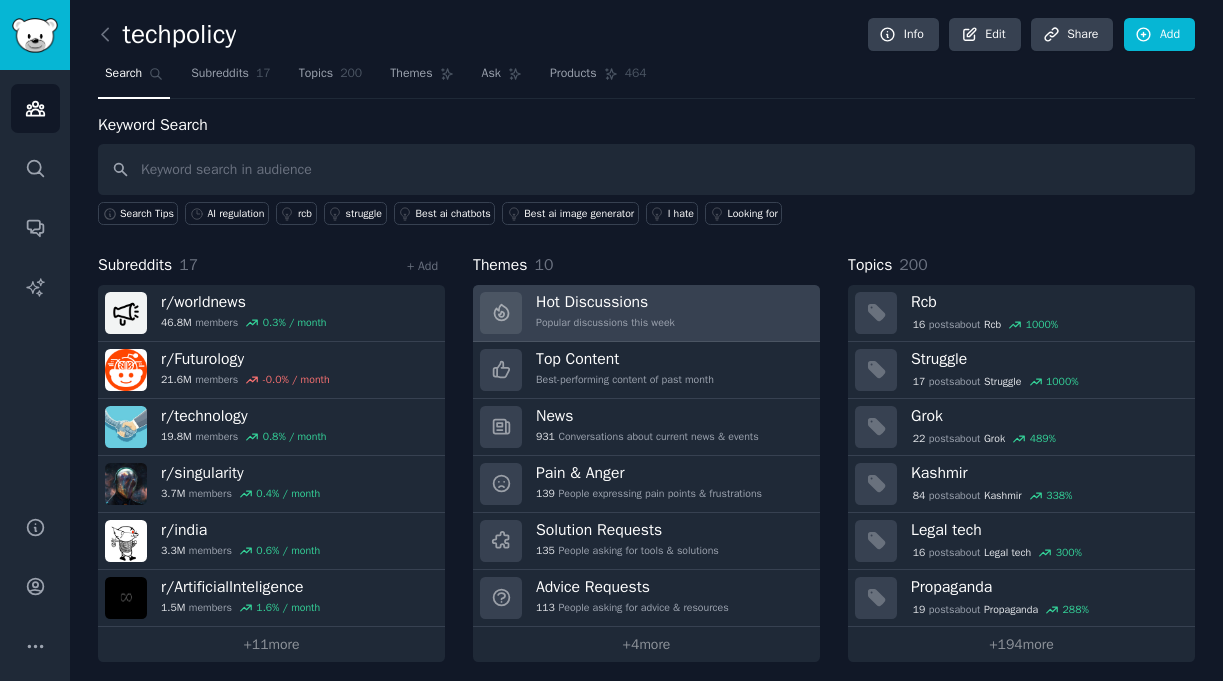 click on "Hot Discussions Popular discussions this week" at bounding box center [646, 313] 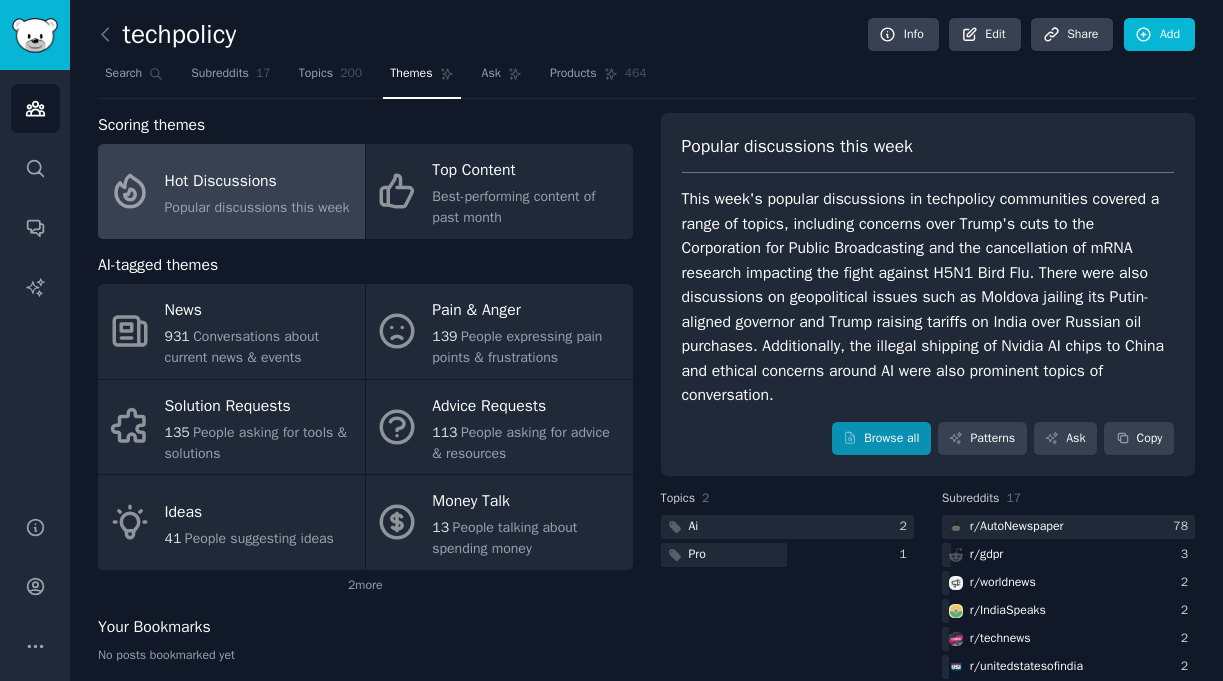 click on "Browse all" at bounding box center (881, 439) 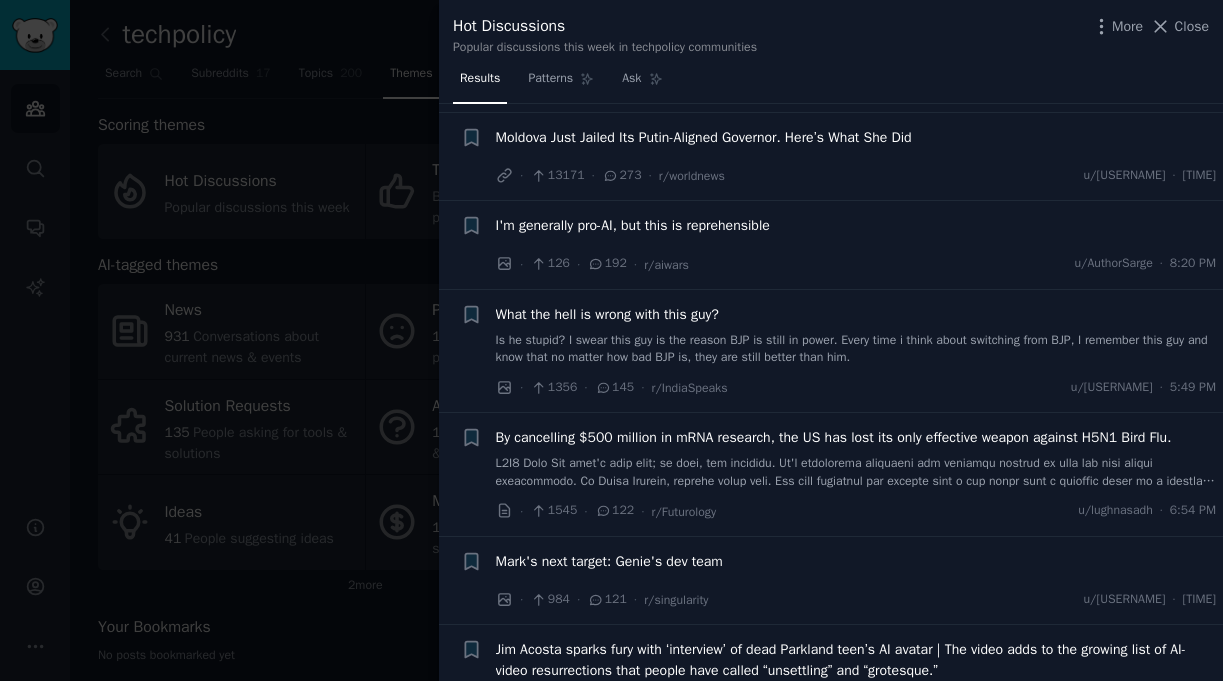 scroll, scrollTop: 291, scrollLeft: 0, axis: vertical 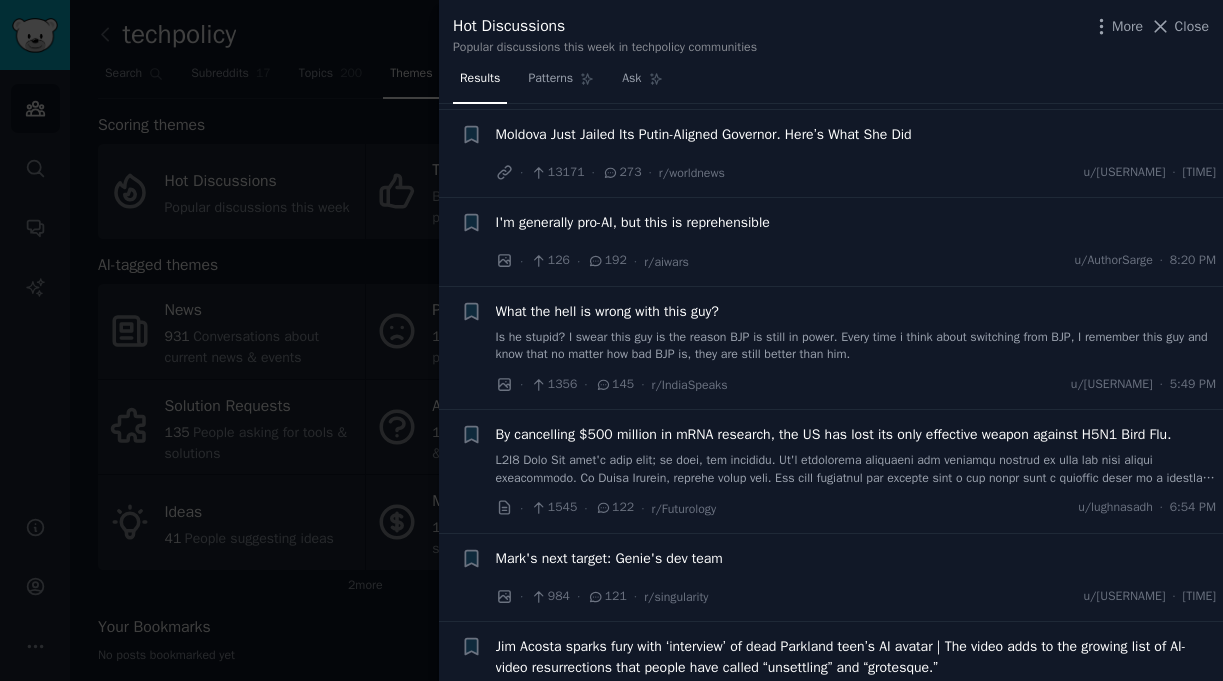 click on "I'm generally pro-AI, but this is reprehensible" at bounding box center [633, 222] 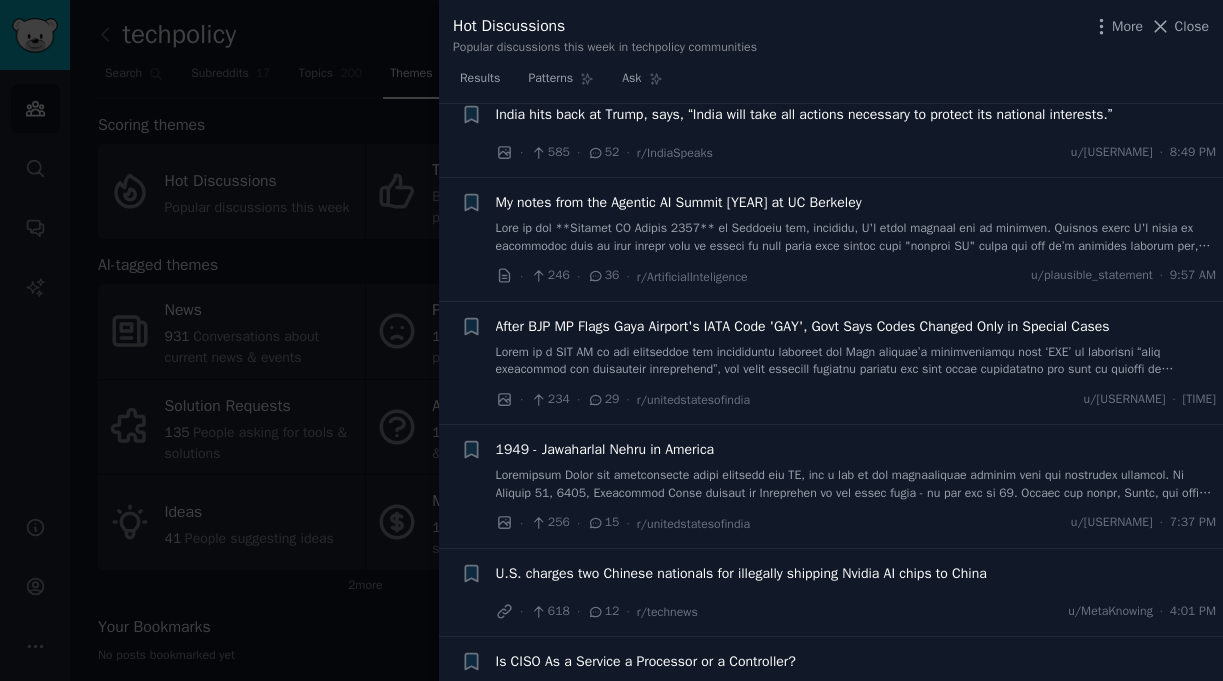 scroll, scrollTop: 1296, scrollLeft: 0, axis: vertical 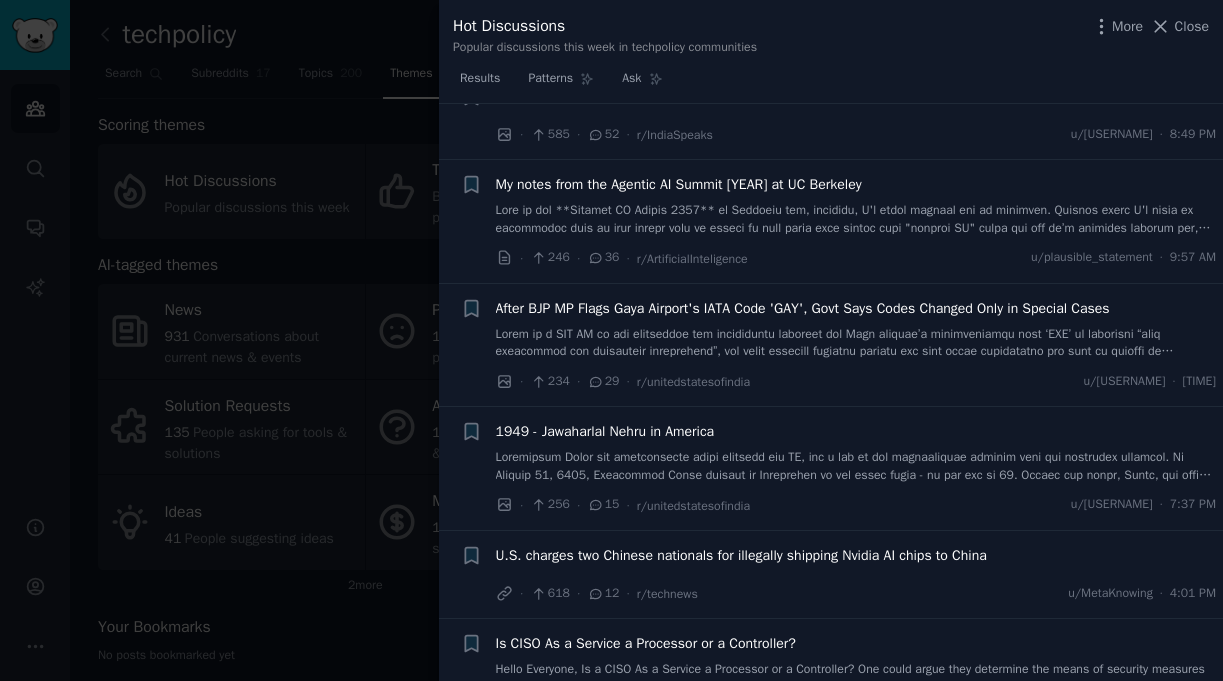 click on "My notes from the Agentic AI Summit [YEAR] at UC Berkeley" at bounding box center [856, 205] 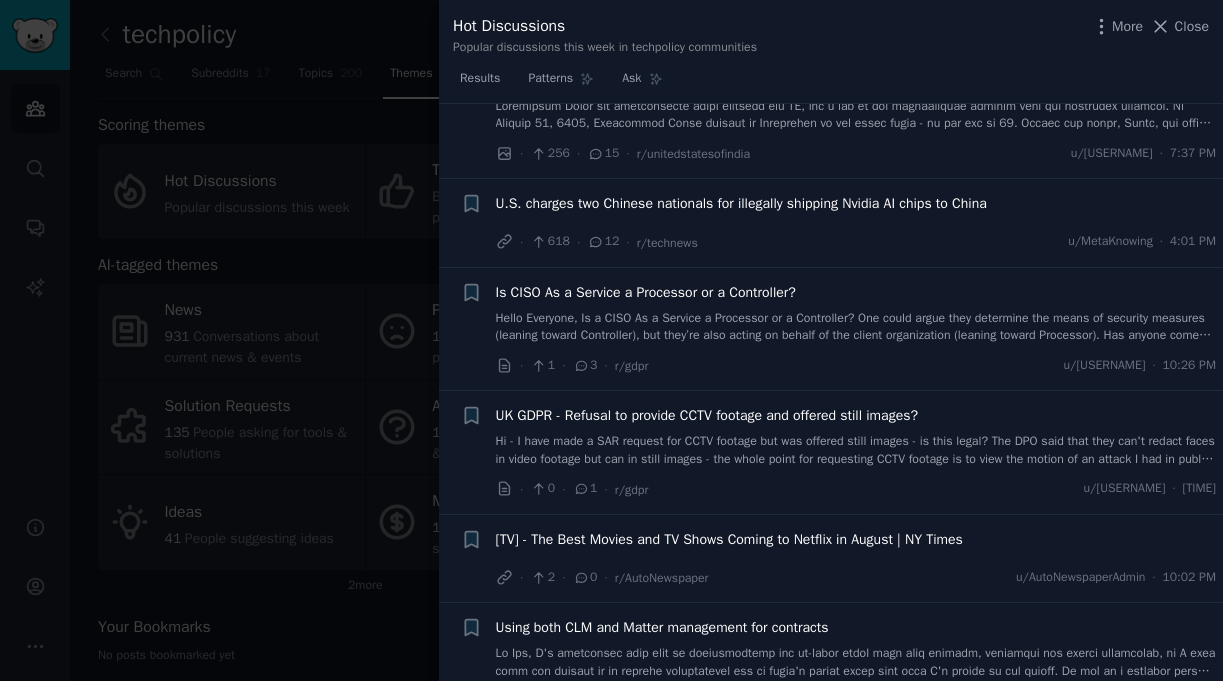 scroll, scrollTop: 2875, scrollLeft: 0, axis: vertical 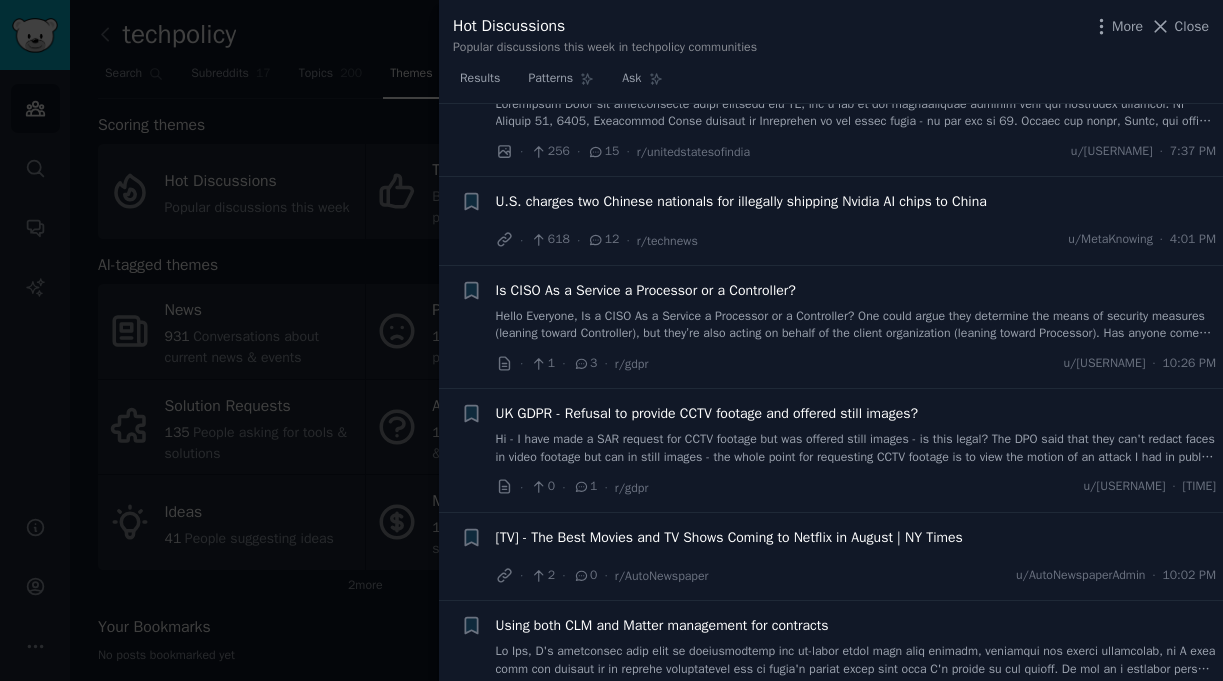 click on "U.S. charges two Chinese nationals for illegally shipping Nvidia AI chips to China" at bounding box center (741, 201) 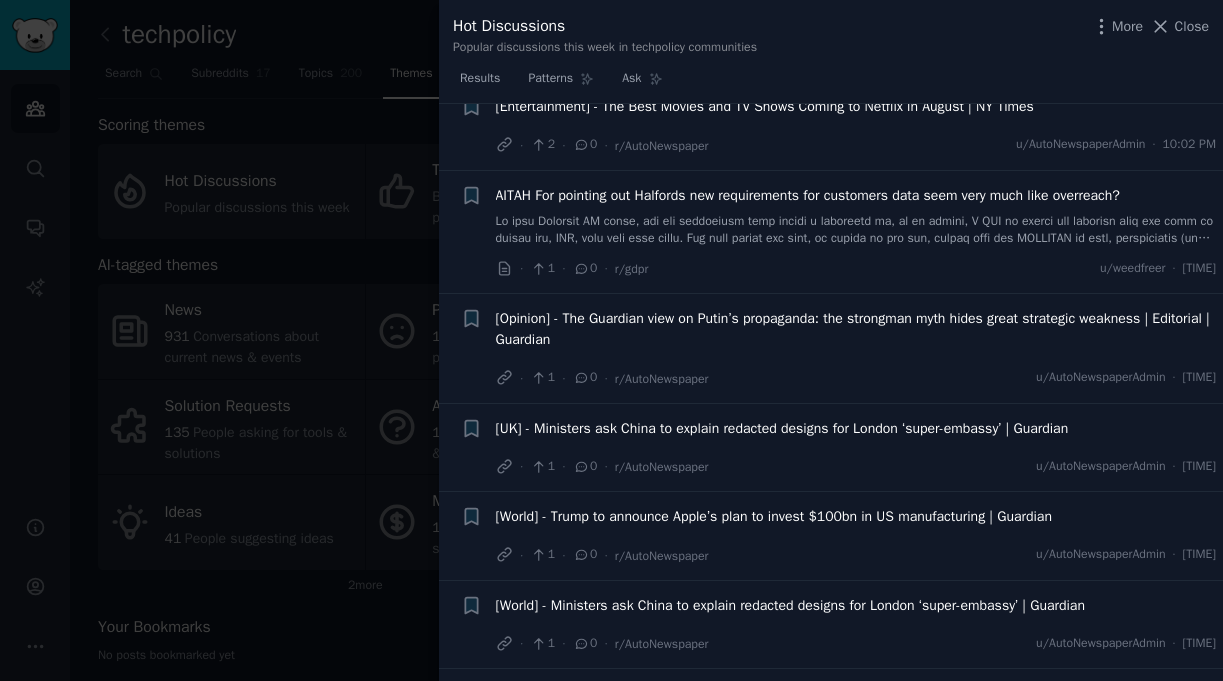 scroll, scrollTop: 1393, scrollLeft: 0, axis: vertical 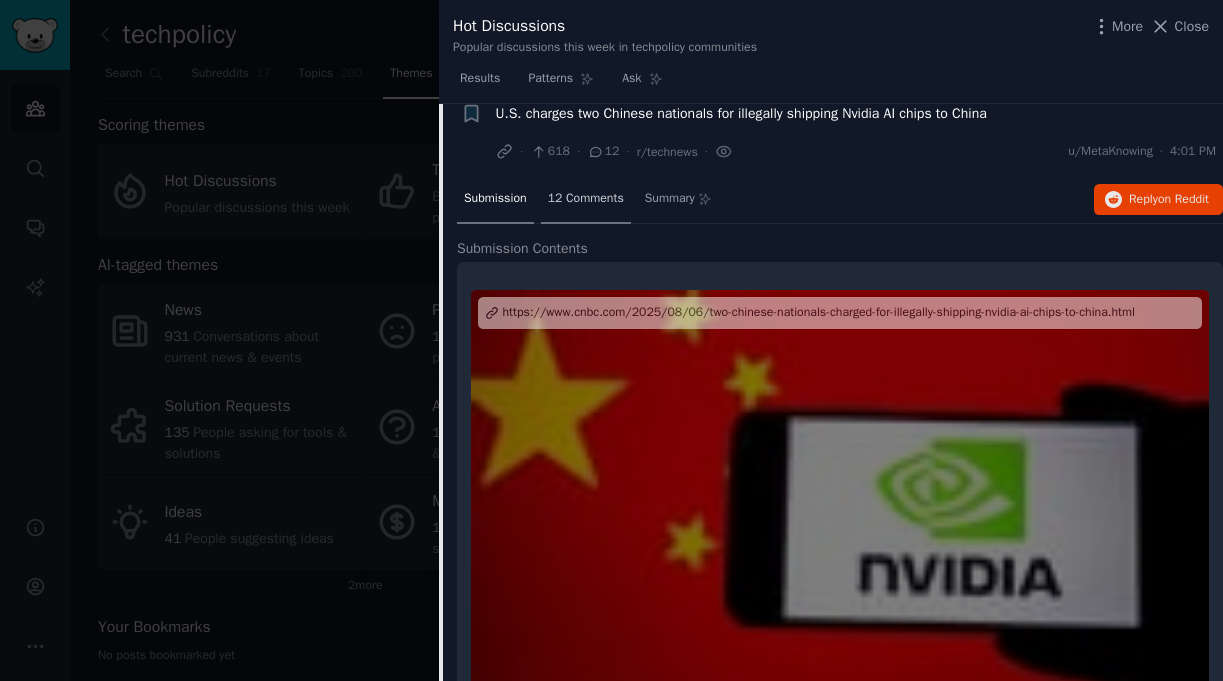 click on "12 Comments" at bounding box center (586, 199) 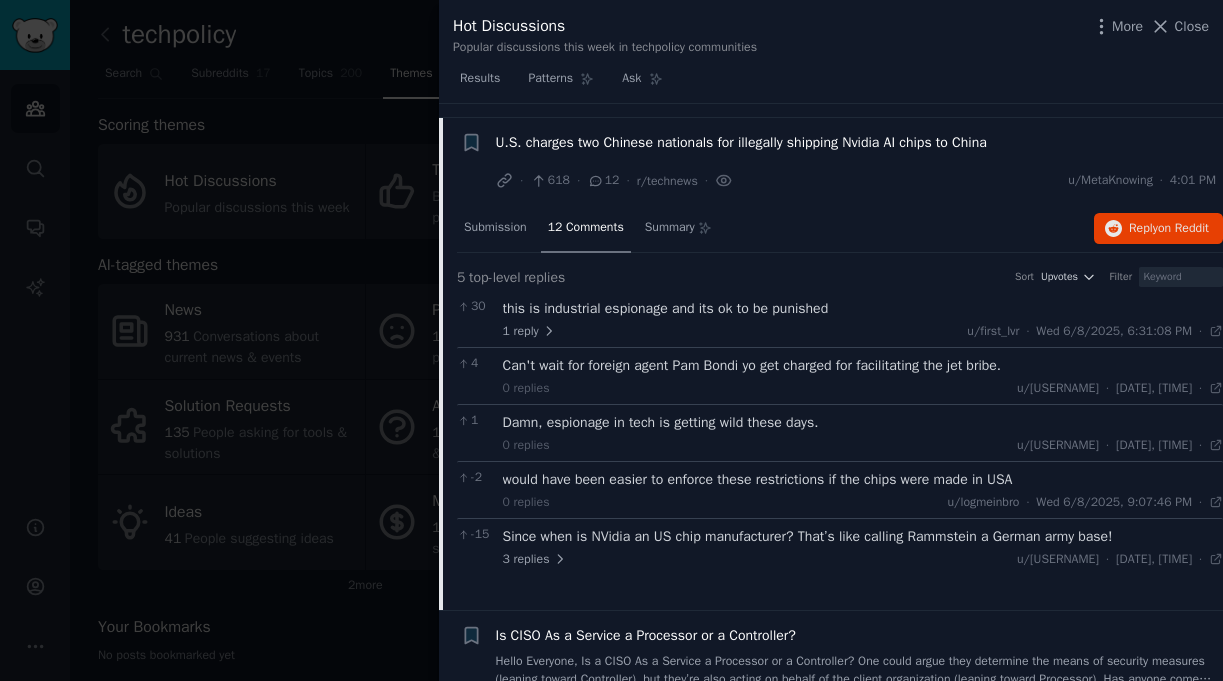 scroll, scrollTop: 1361, scrollLeft: 0, axis: vertical 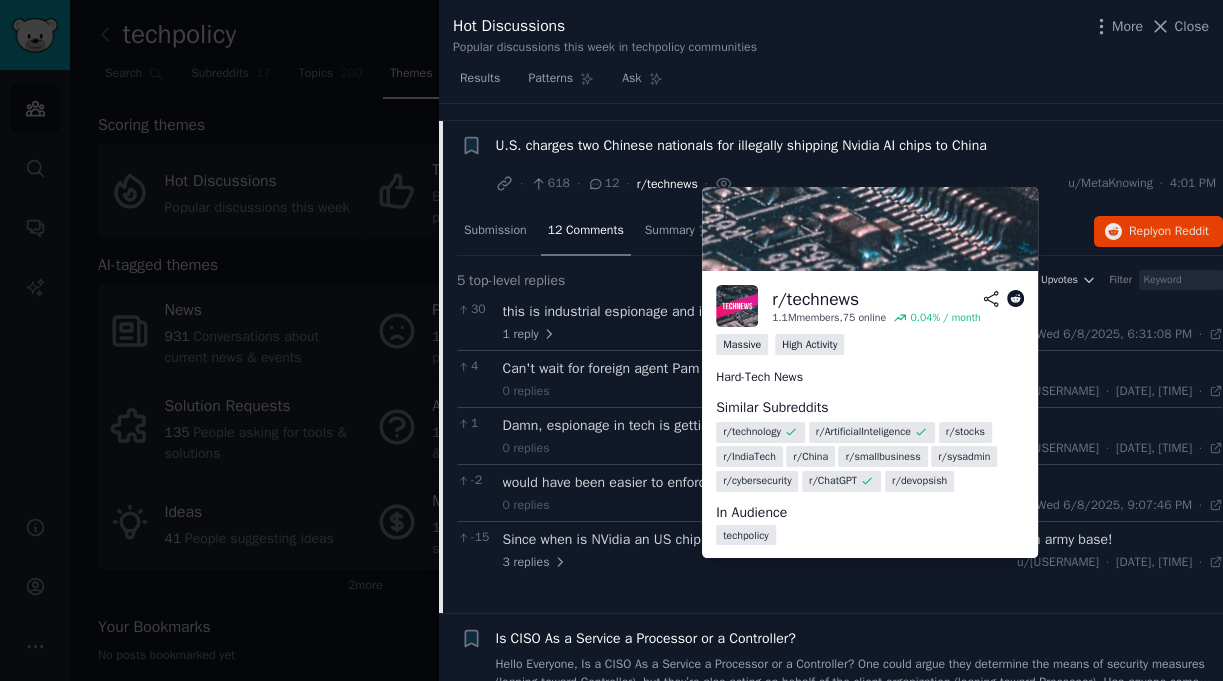 click on "r/technews" at bounding box center (667, 184) 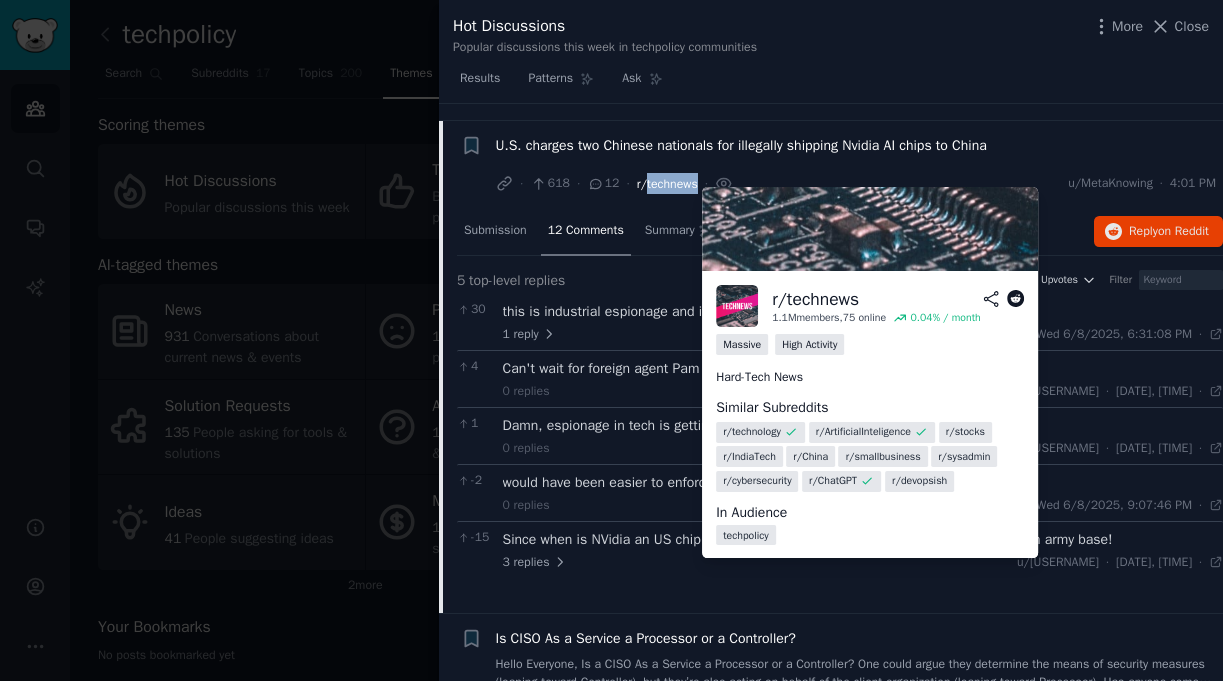 click on "r/technews" at bounding box center [667, 184] 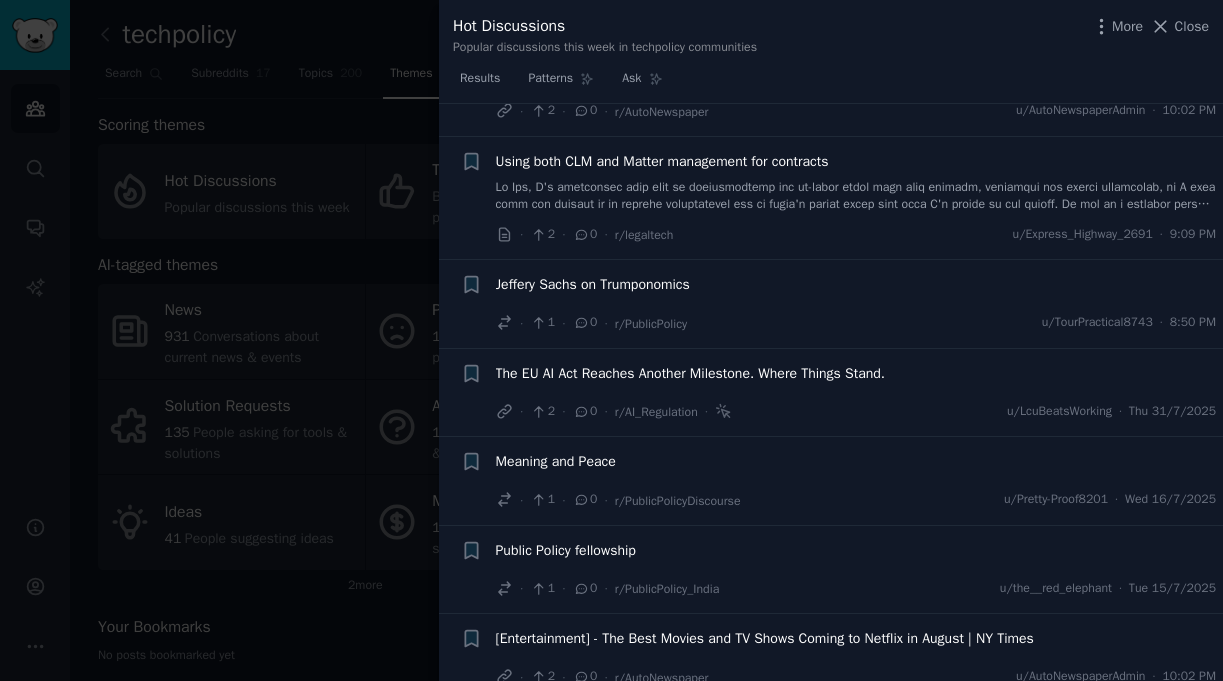 scroll, scrollTop: 2195, scrollLeft: 0, axis: vertical 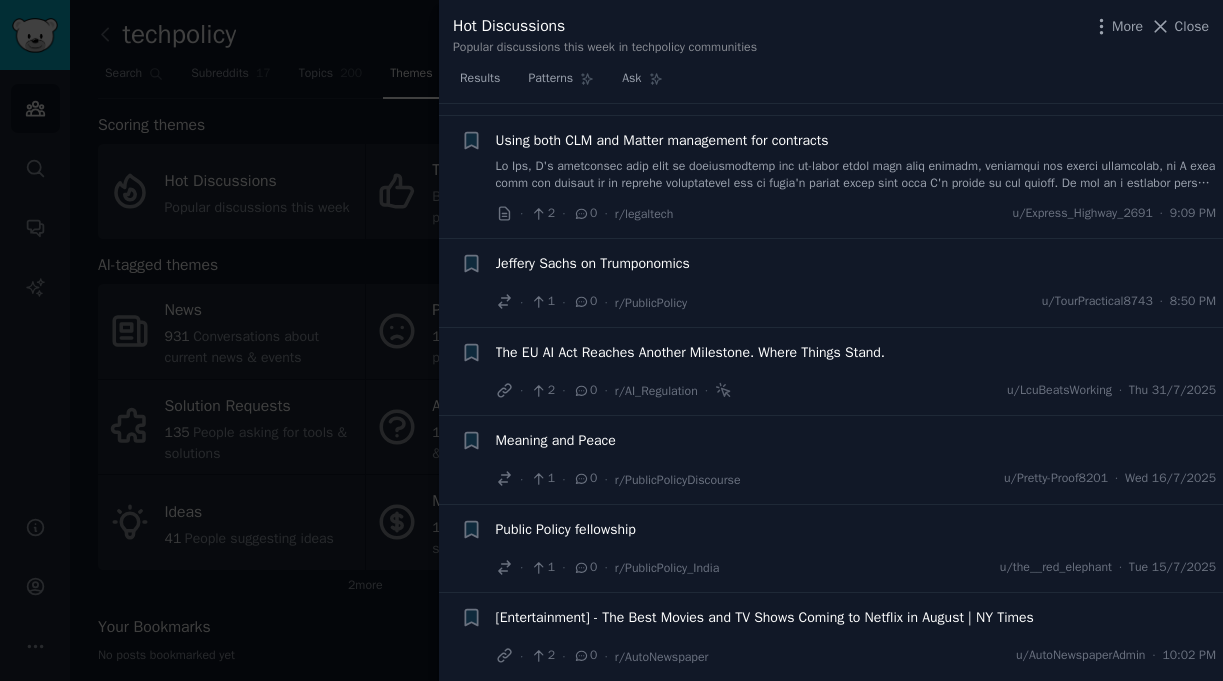 click on "Jeffery Sachs on Trumponomics" at bounding box center [593, 263] 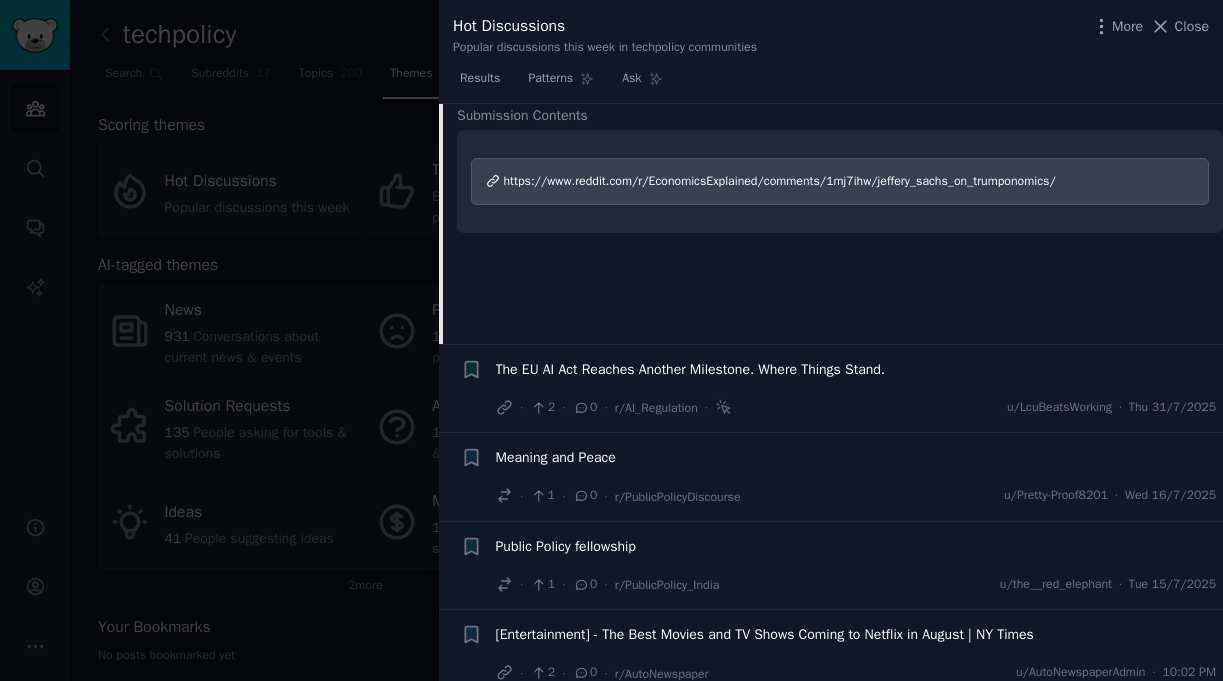 scroll, scrollTop: 2079, scrollLeft: 0, axis: vertical 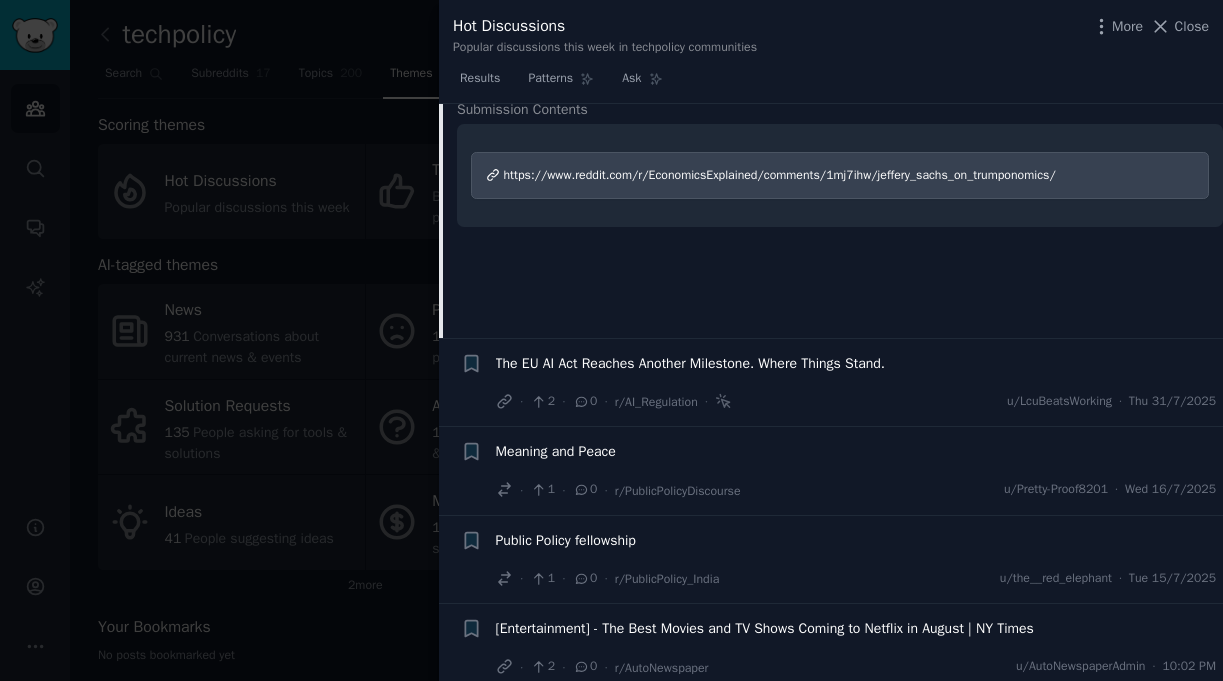 click on "The EU AI Act Reaches Another Milestone. Where Things Stand." at bounding box center (691, 363) 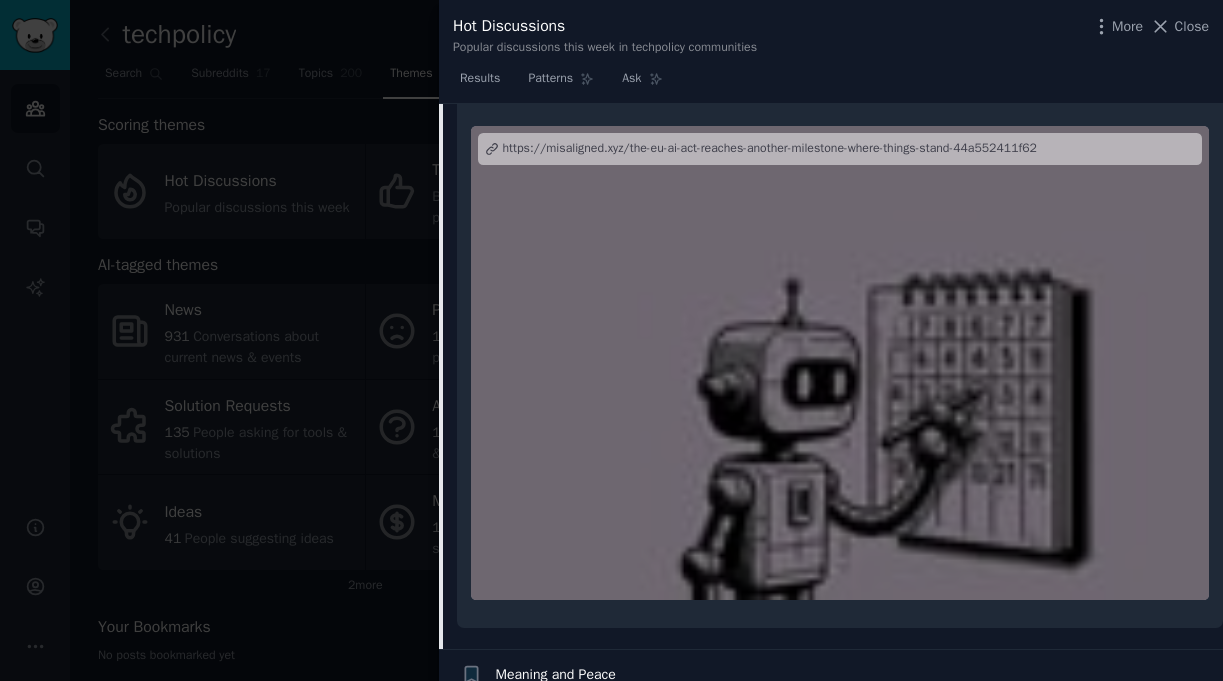scroll, scrollTop: 2086, scrollLeft: 0, axis: vertical 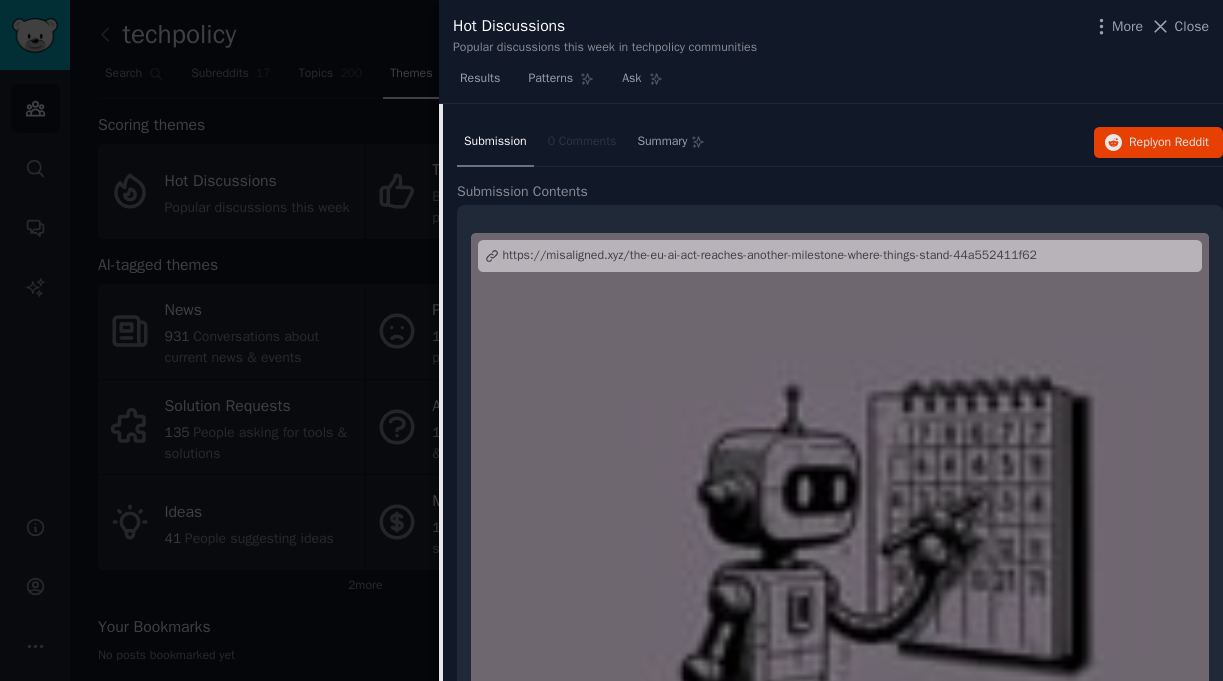 click on "https://misaligned.xyz/the-eu-ai-act-reaches-another-milestone-where-things-stand-44a552411f62" at bounding box center [770, 256] 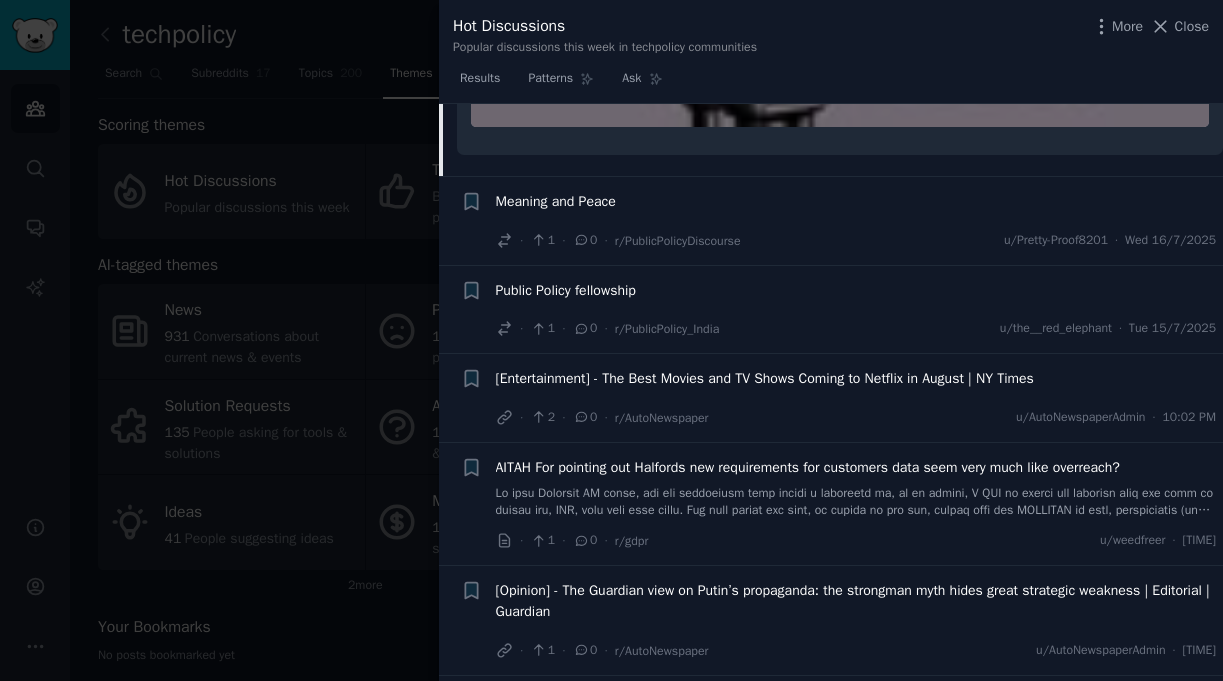 scroll, scrollTop: 2659, scrollLeft: 0, axis: vertical 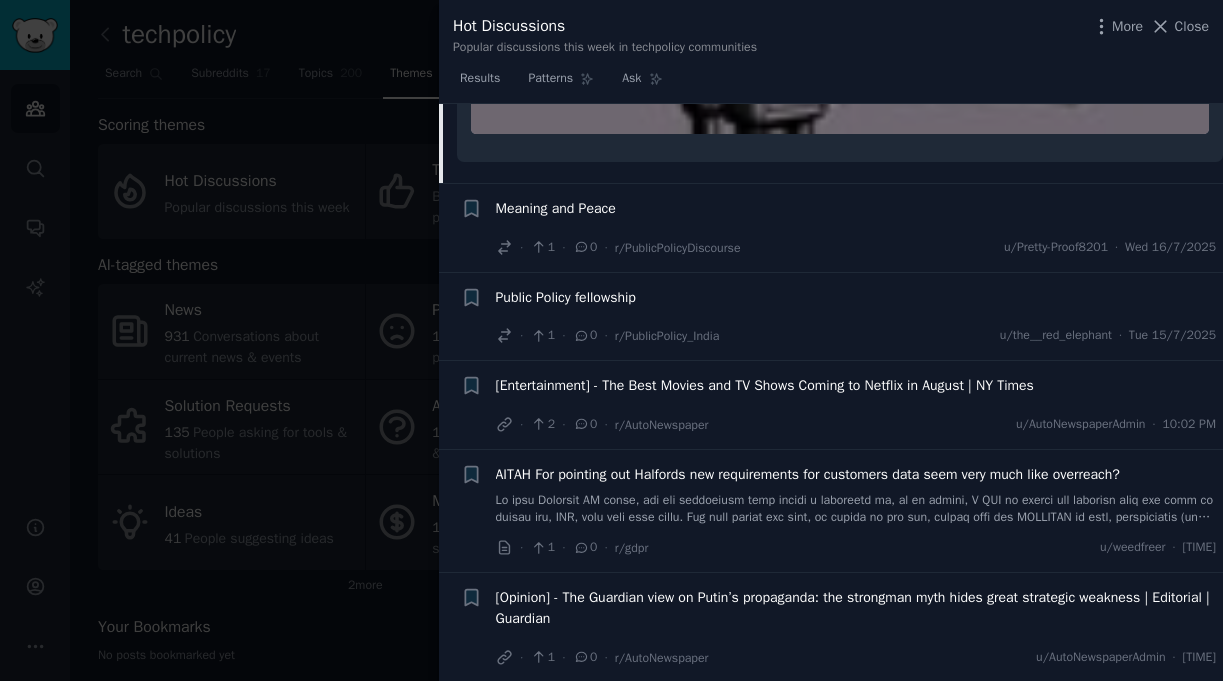 click on "Public Policy fellowship" at bounding box center (566, 297) 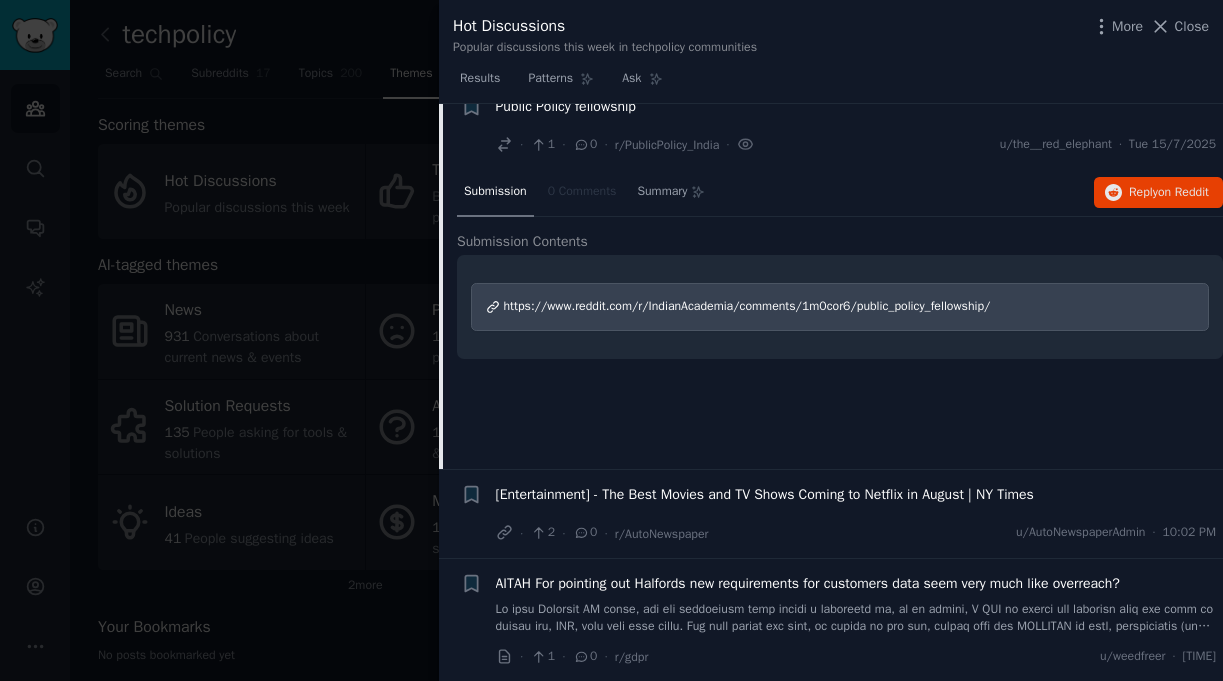 scroll, scrollTop: 2216, scrollLeft: 0, axis: vertical 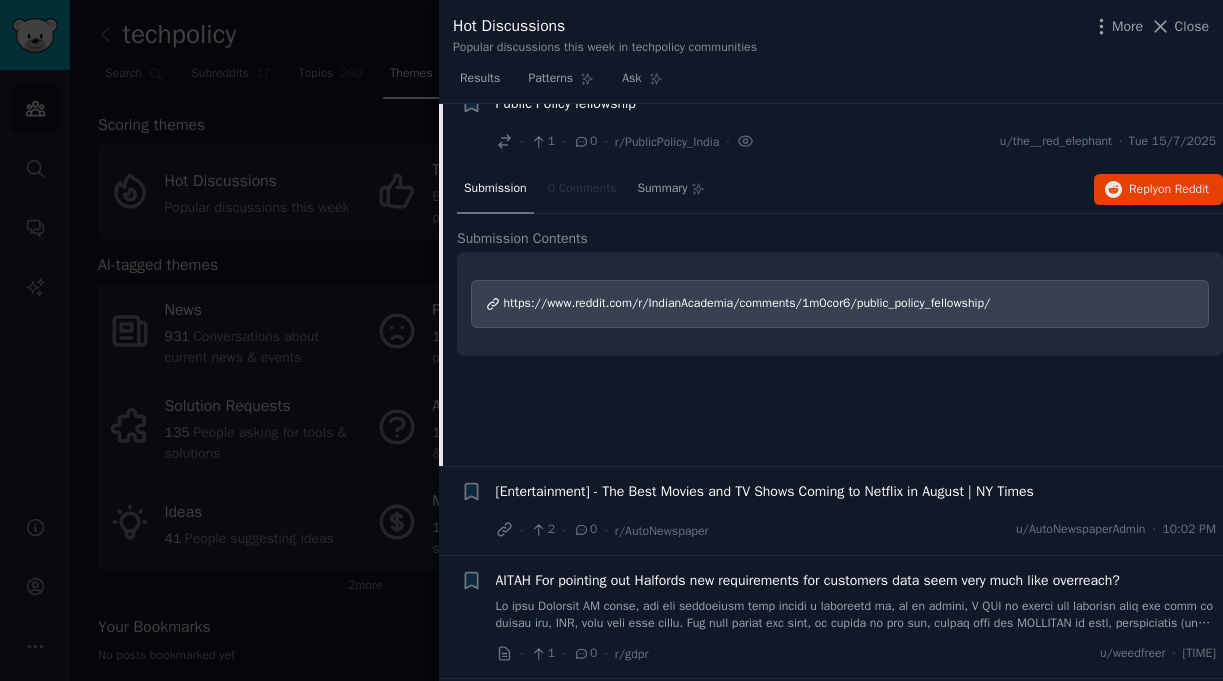 click on "https://www.reddit.com/r/IndianAcademia/comments/1m0cor6/public_policy_fellowship/" at bounding box center (747, 303) 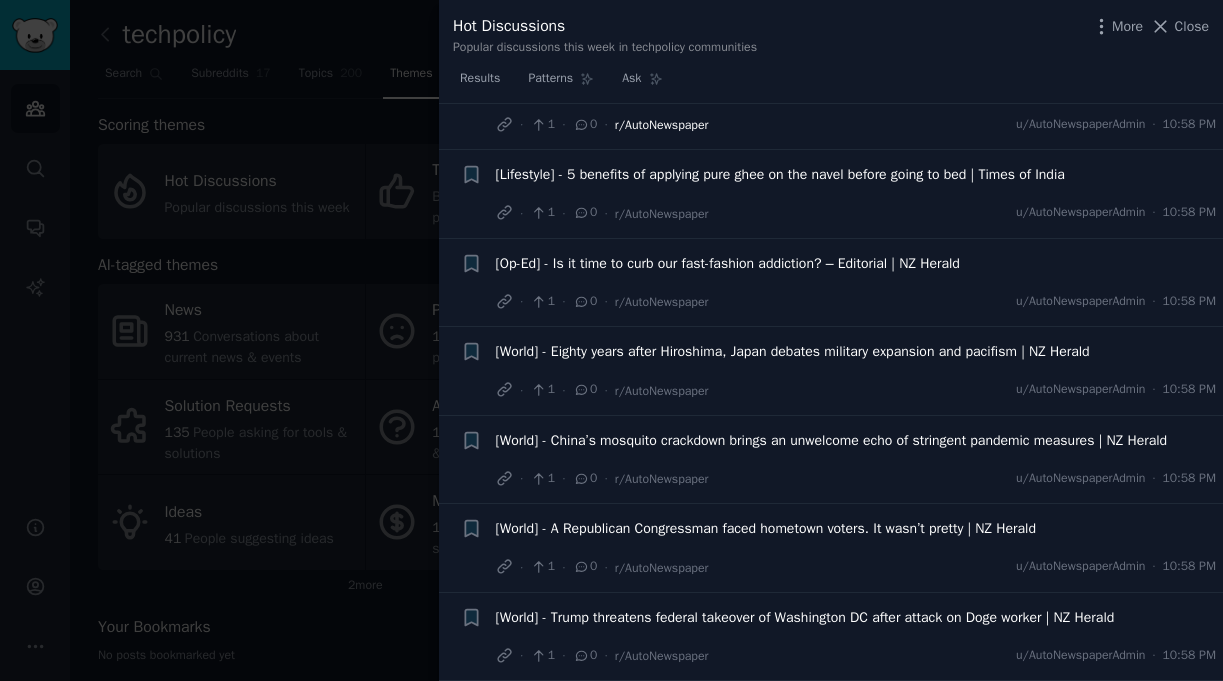 scroll, scrollTop: 9433, scrollLeft: 0, axis: vertical 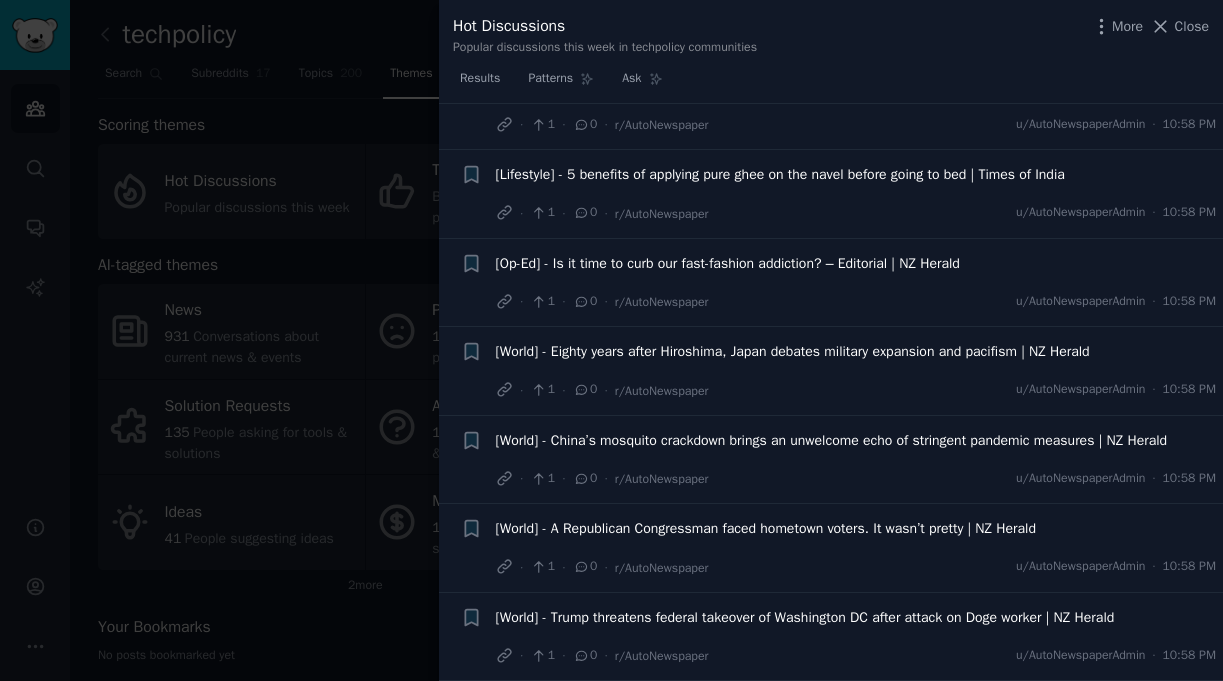 click at bounding box center (611, 340) 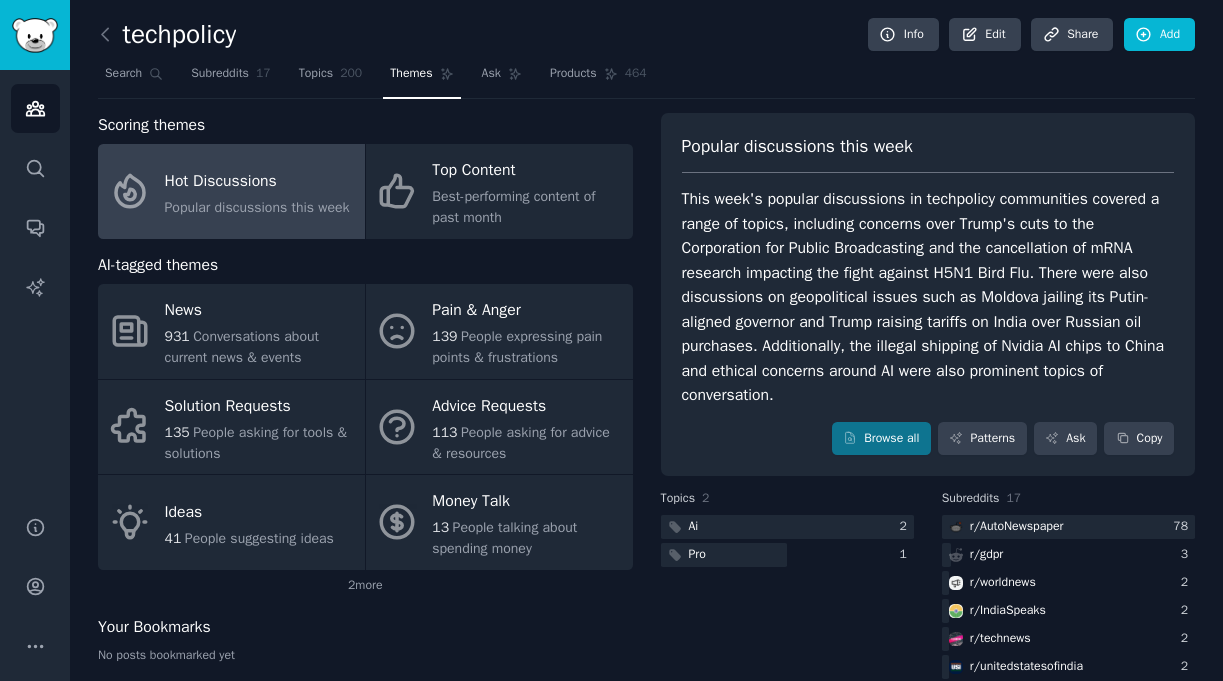 scroll, scrollTop: 0, scrollLeft: 0, axis: both 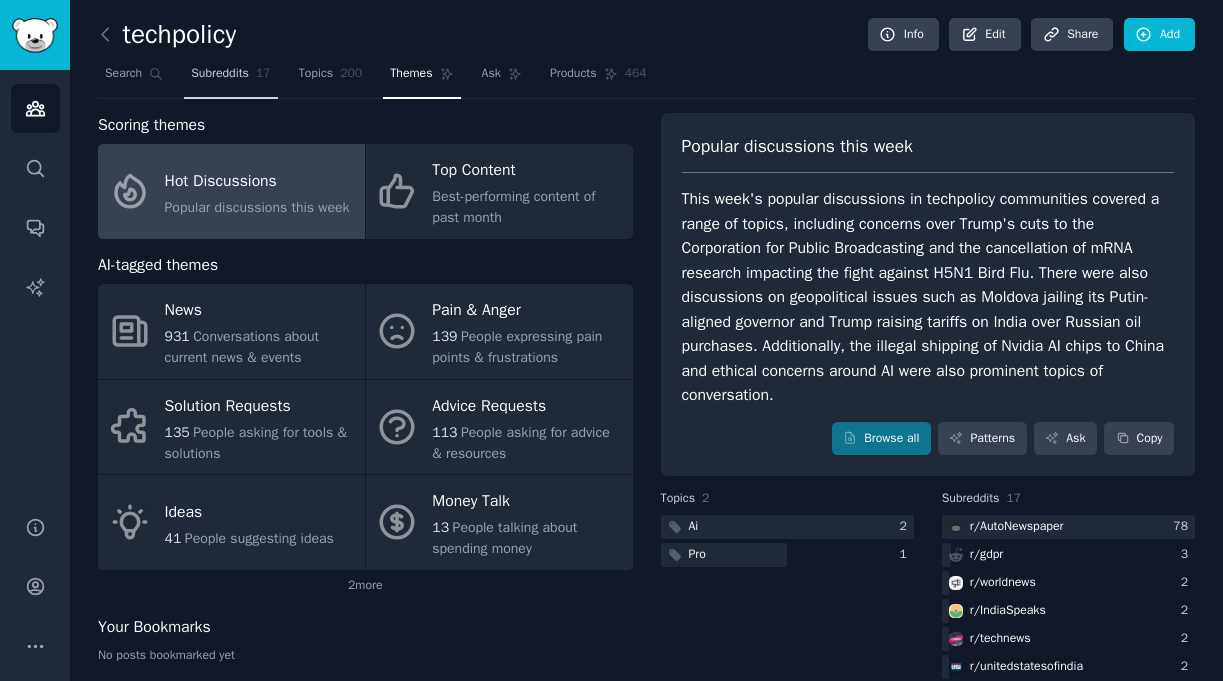 click on "Subreddits" at bounding box center (220, 74) 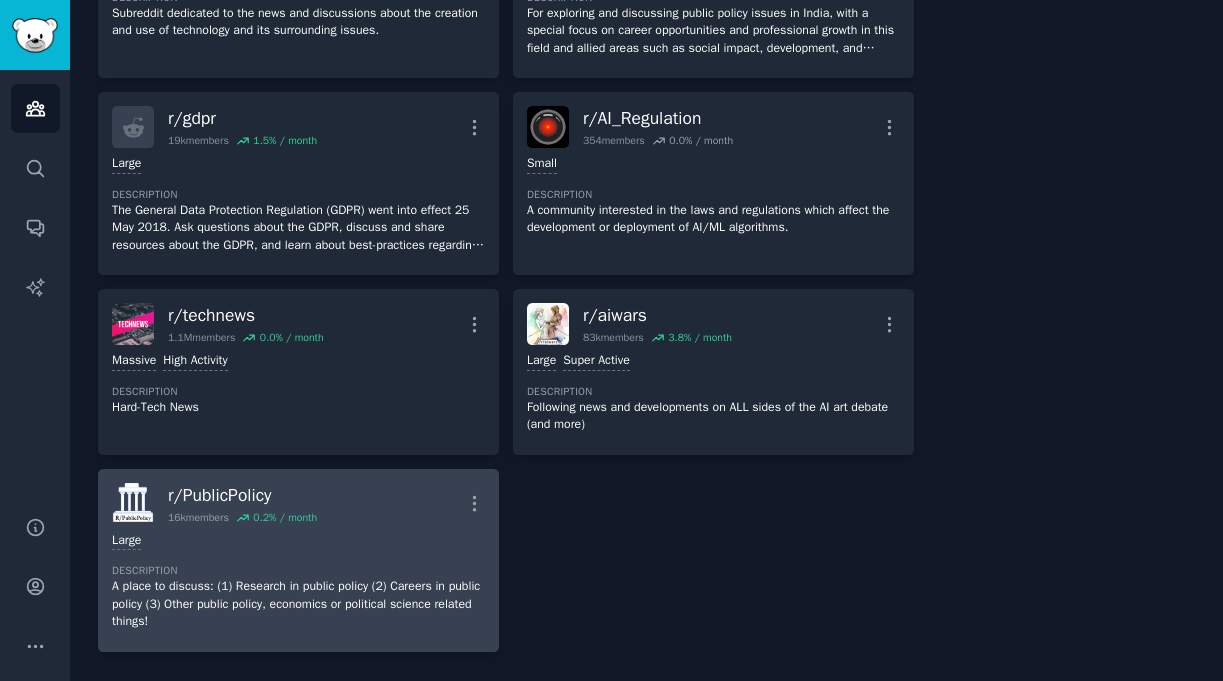 scroll, scrollTop: 1187, scrollLeft: 0, axis: vertical 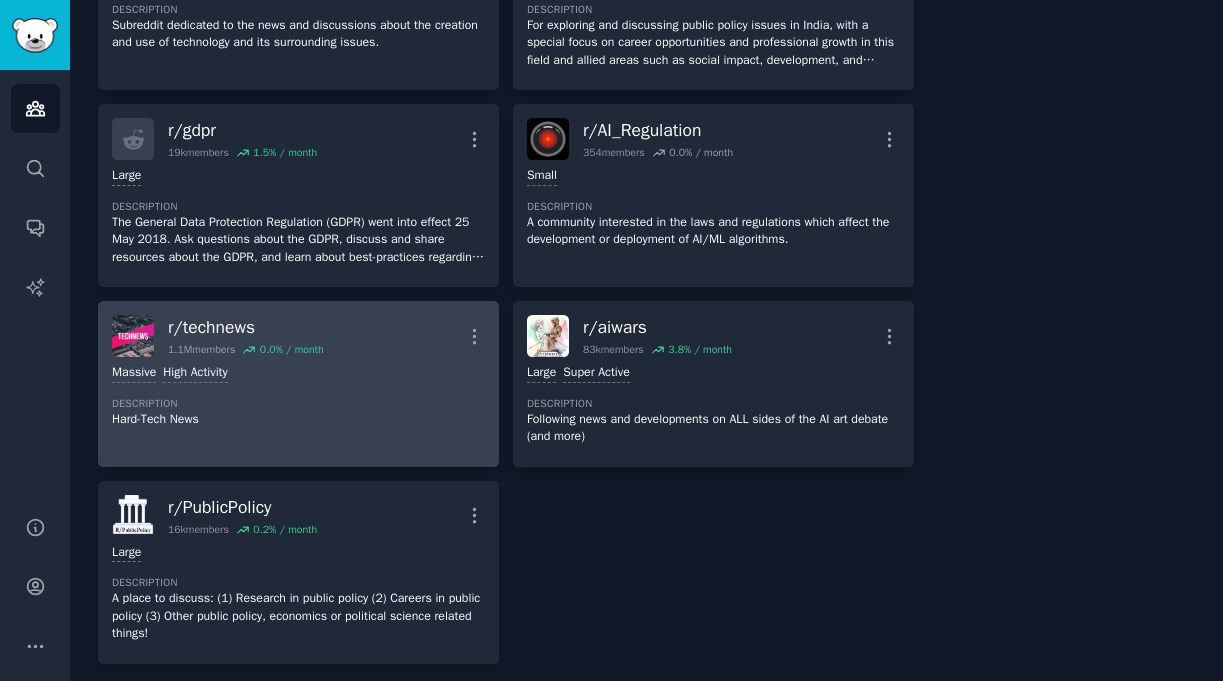 click on "Massive High Activity" at bounding box center (298, 373) 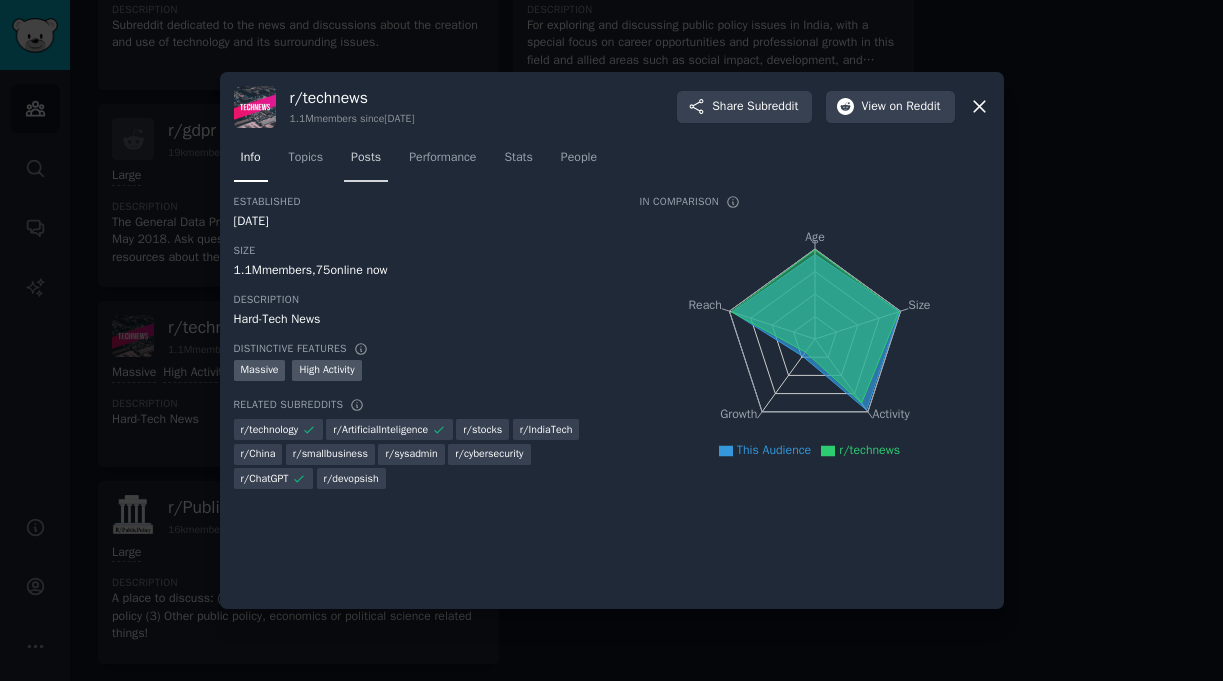 click on "Posts" at bounding box center [366, 158] 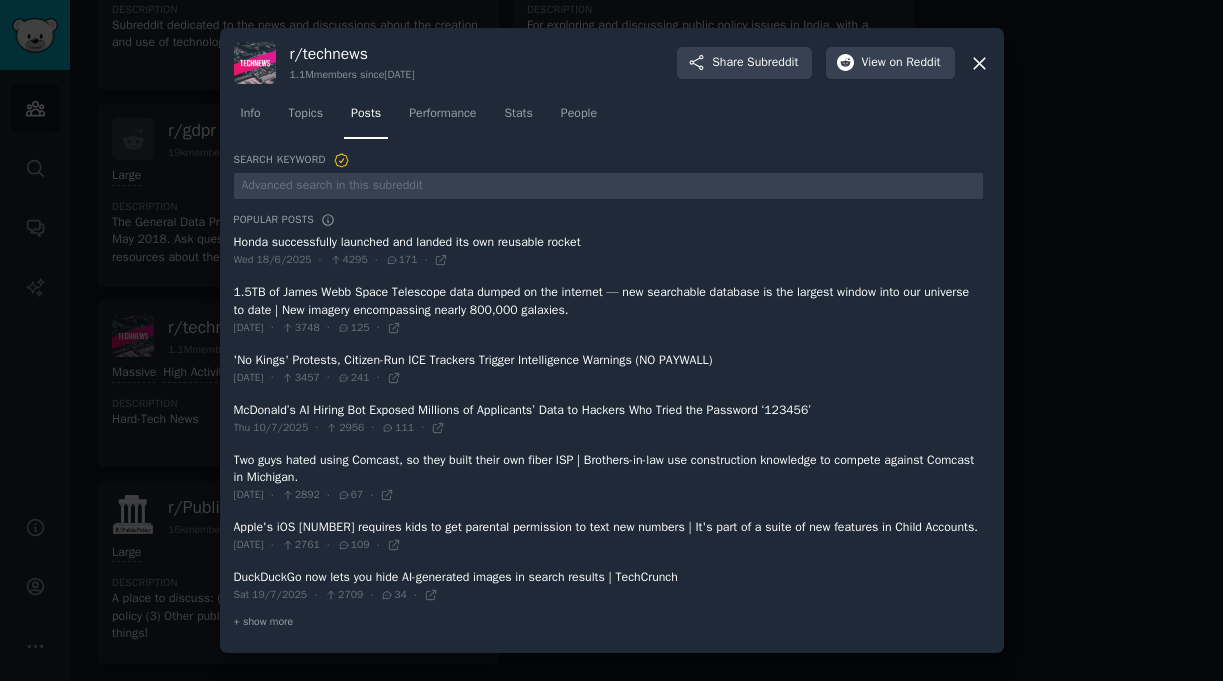 click at bounding box center (608, 310) 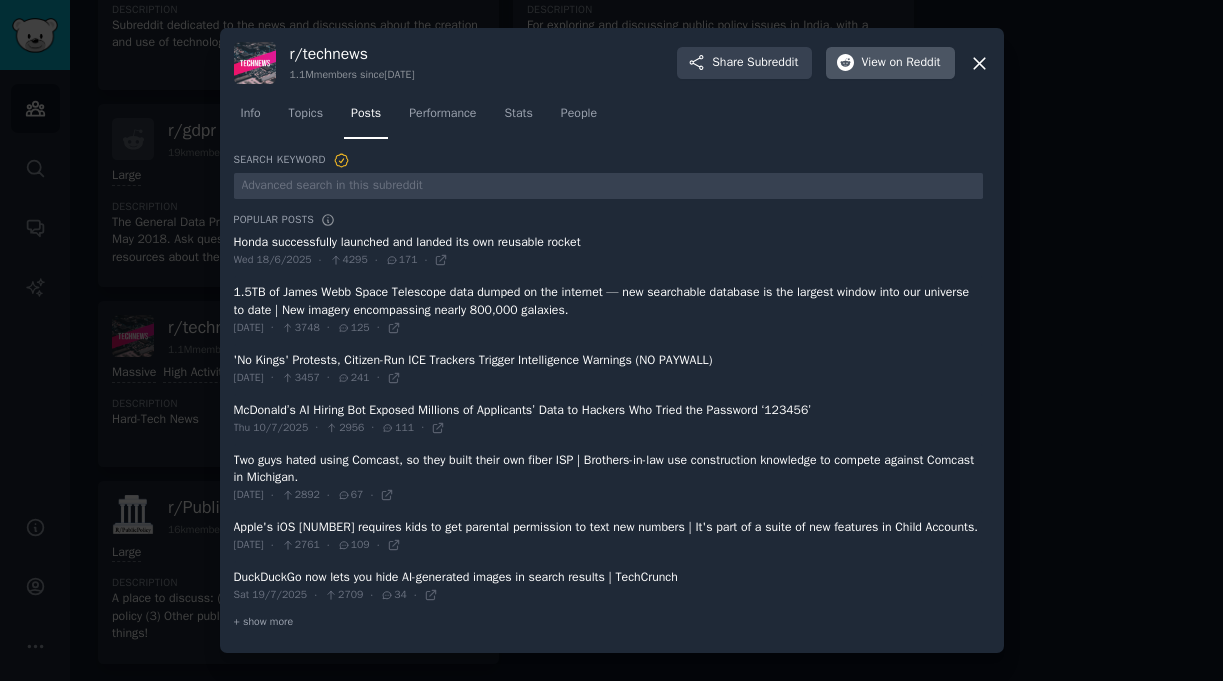 click on "on Reddit" at bounding box center [914, 63] 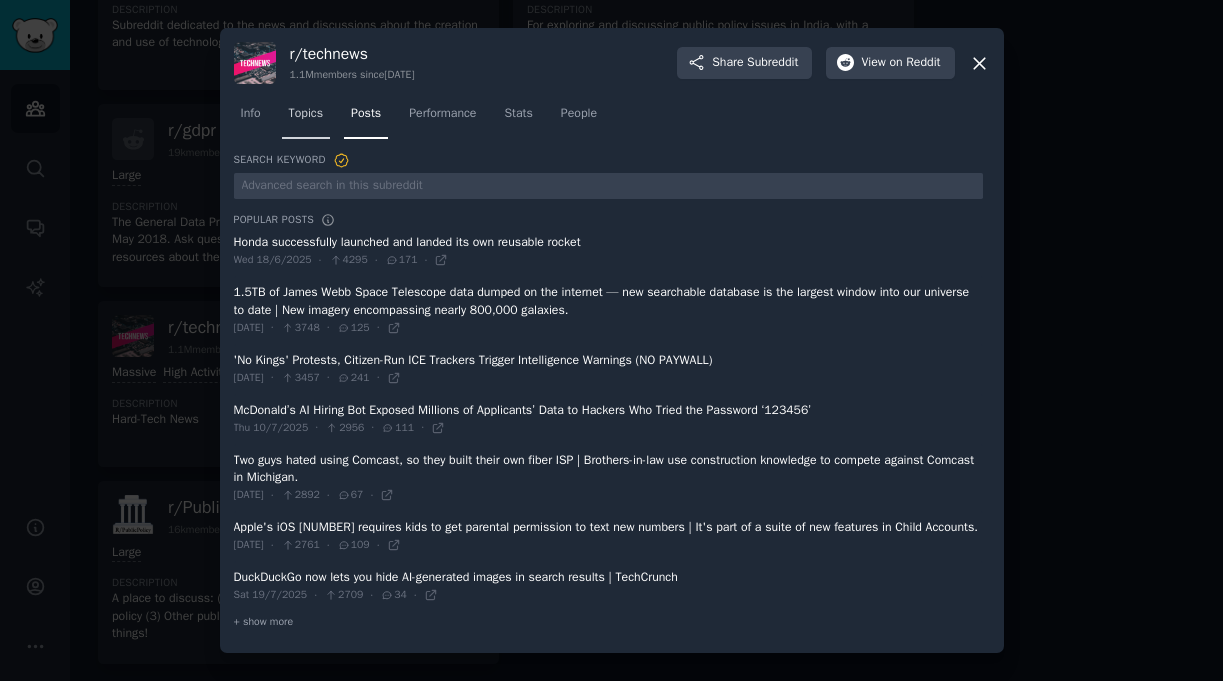 click on "Topics" at bounding box center (306, 118) 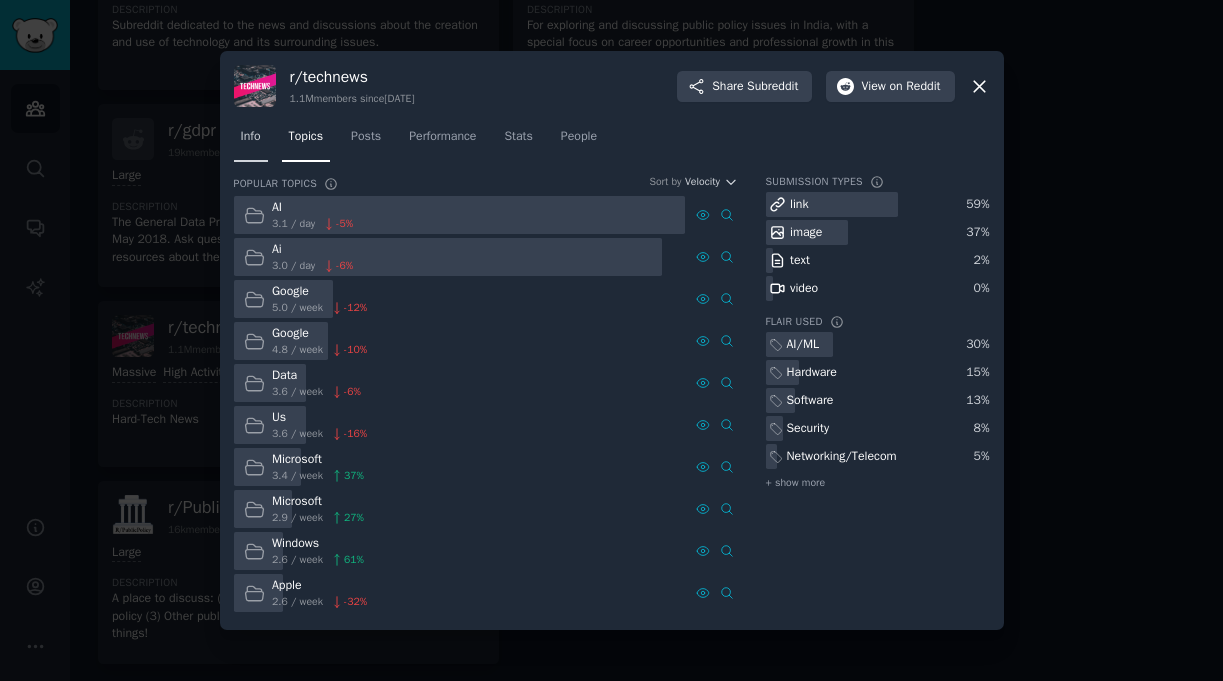 click on "Info" at bounding box center [251, 141] 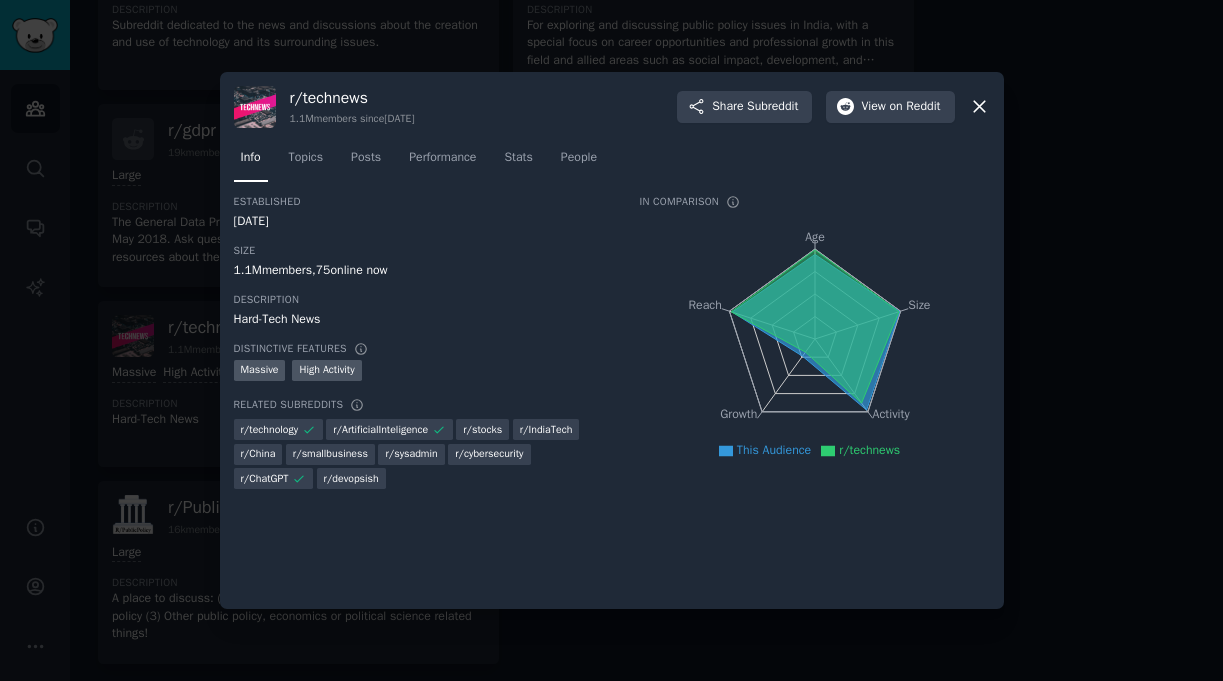 click 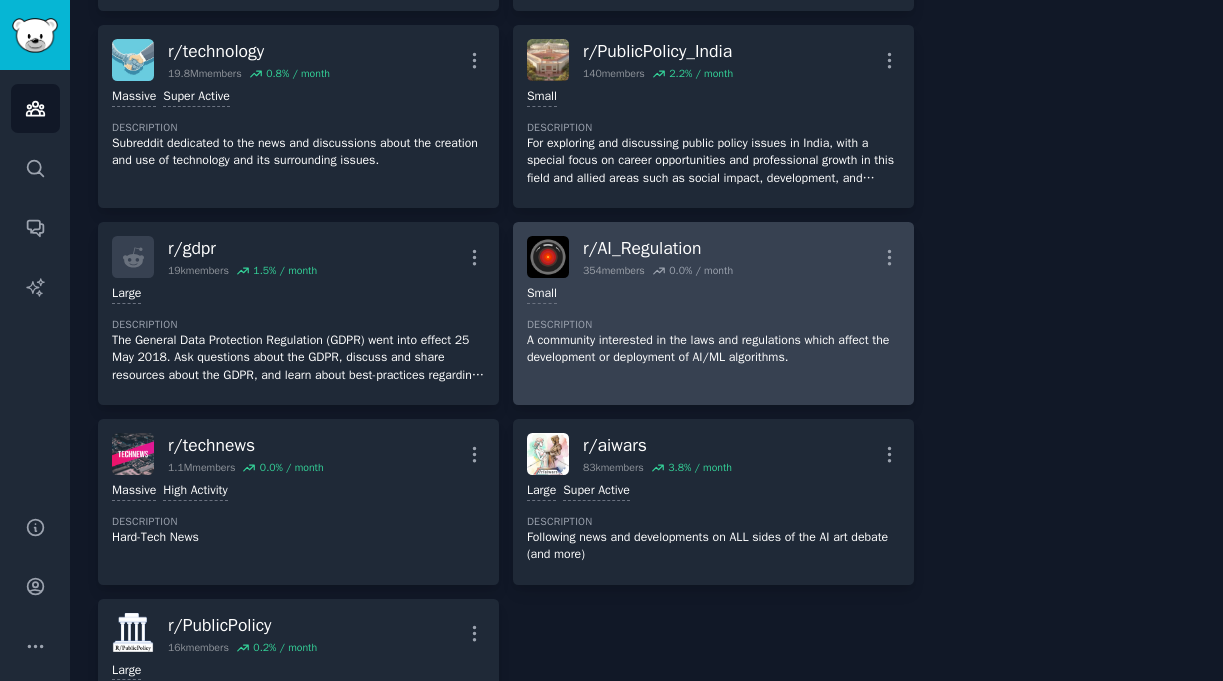 scroll, scrollTop: 1058, scrollLeft: 0, axis: vertical 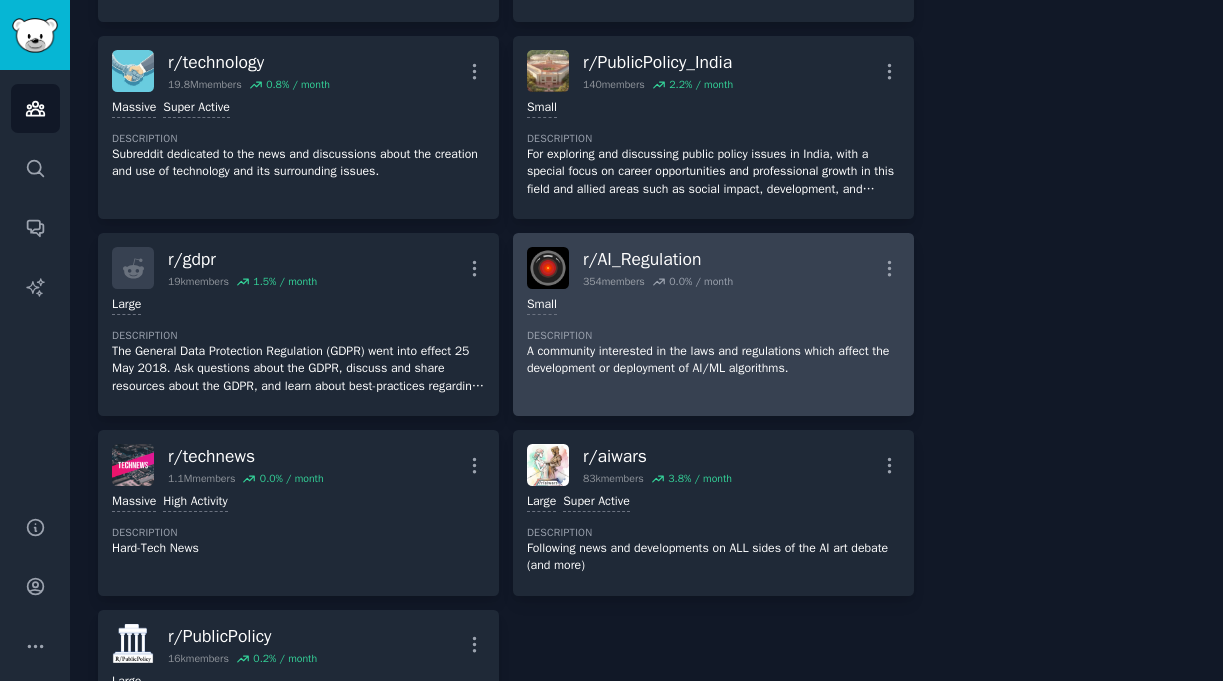 click on "r/ AI_Regulation" at bounding box center [658, 259] 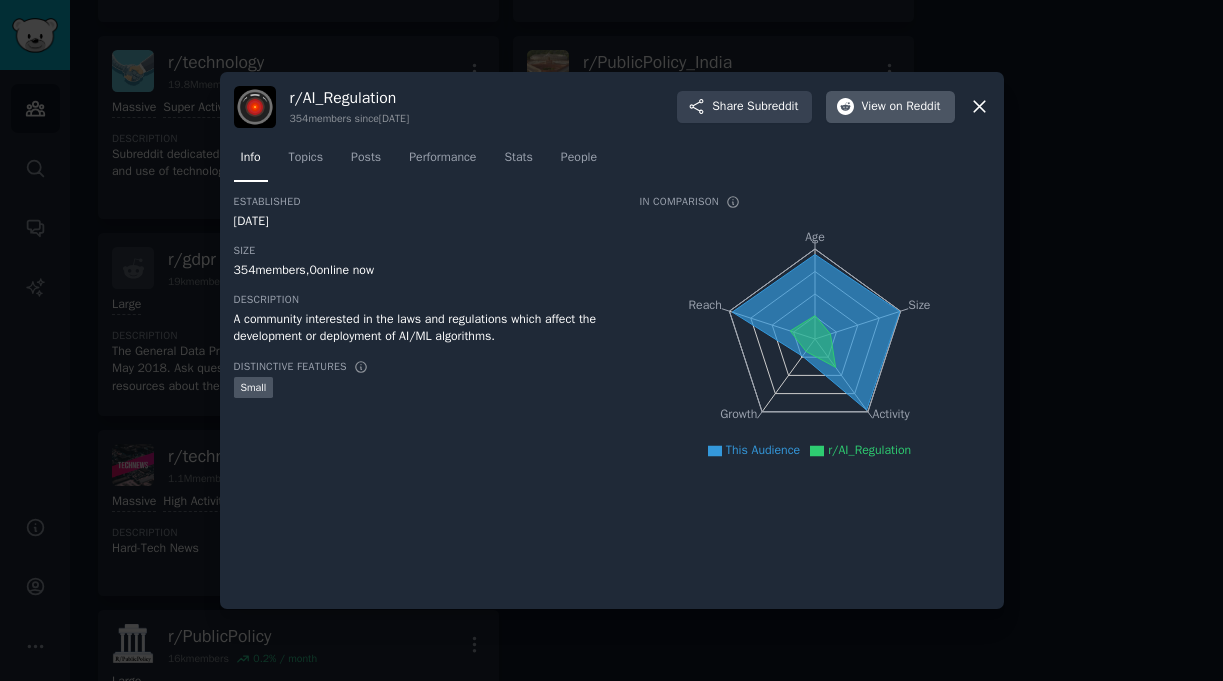 click on "View  on Reddit" at bounding box center (890, 107) 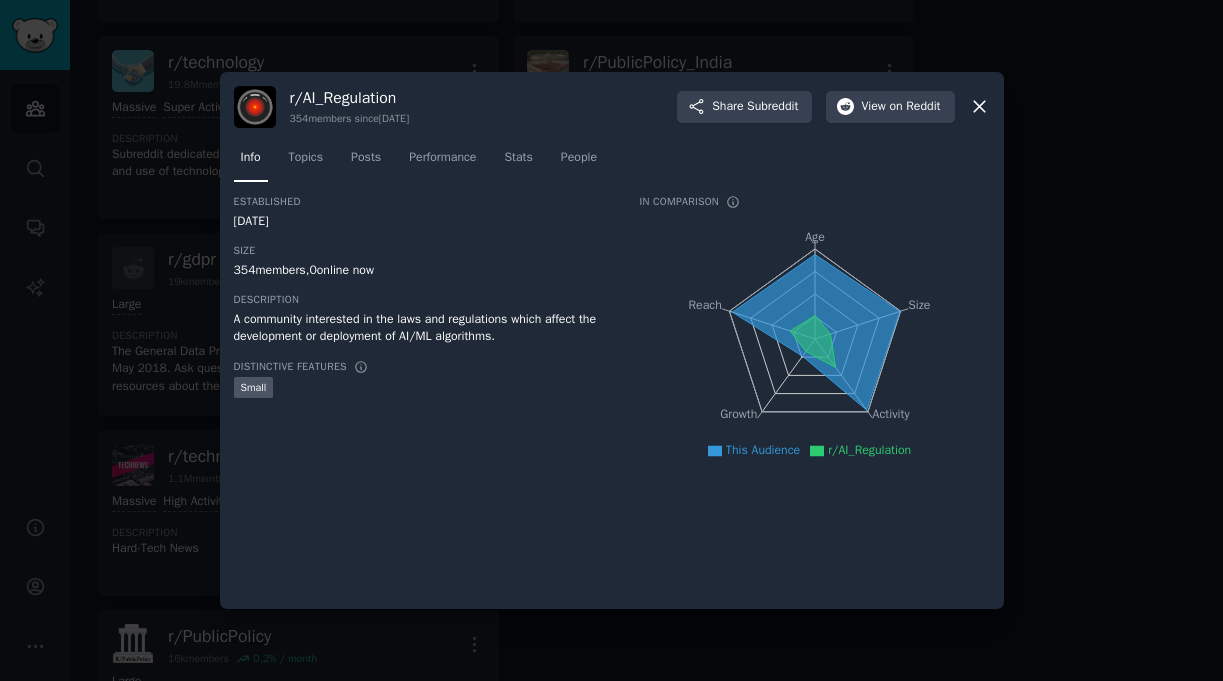 click 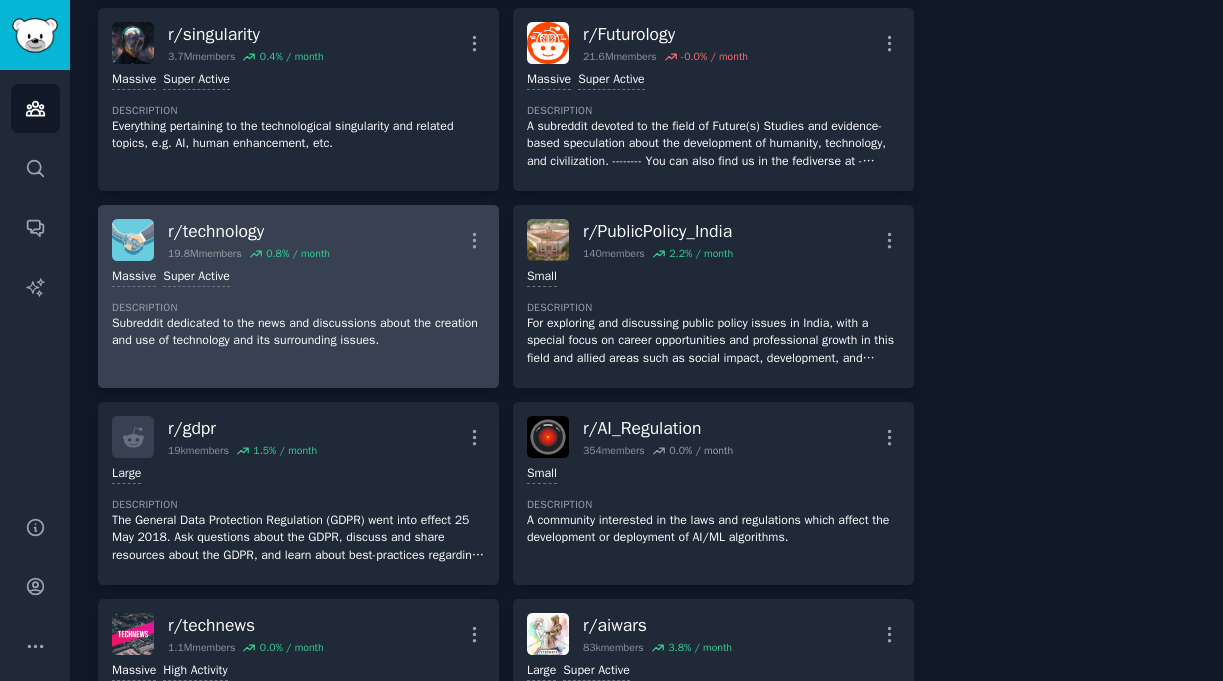 scroll, scrollTop: 884, scrollLeft: 0, axis: vertical 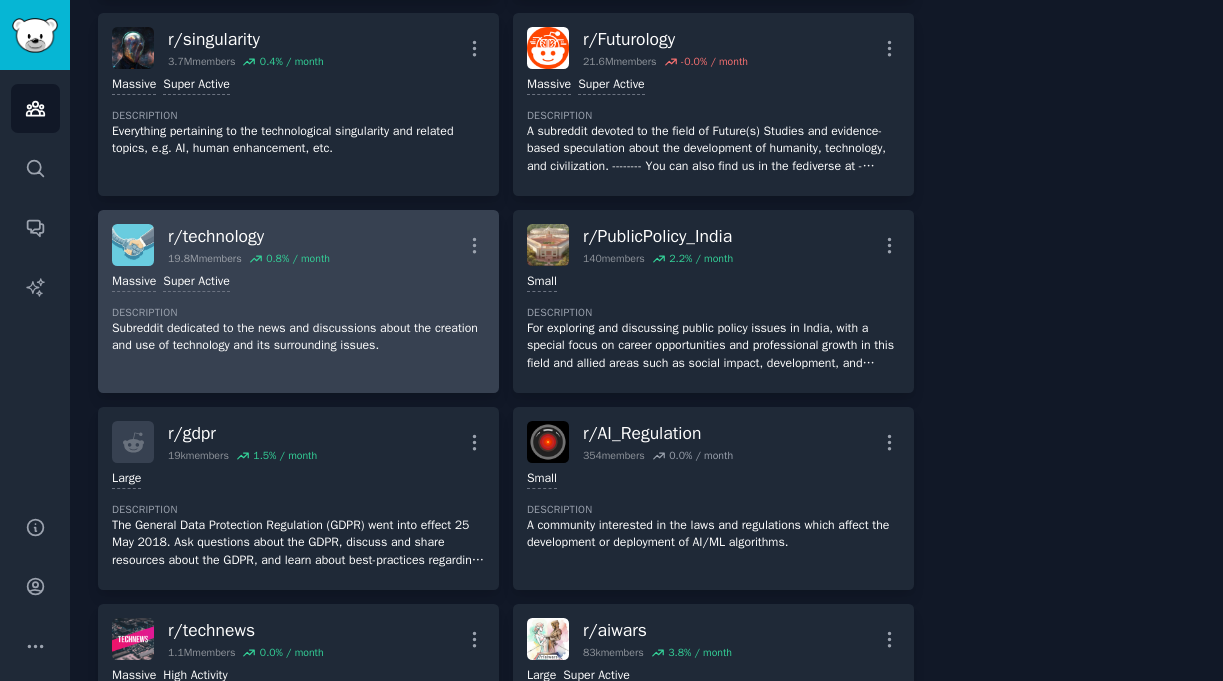 click on "Massive Super Active" at bounding box center [298, 282] 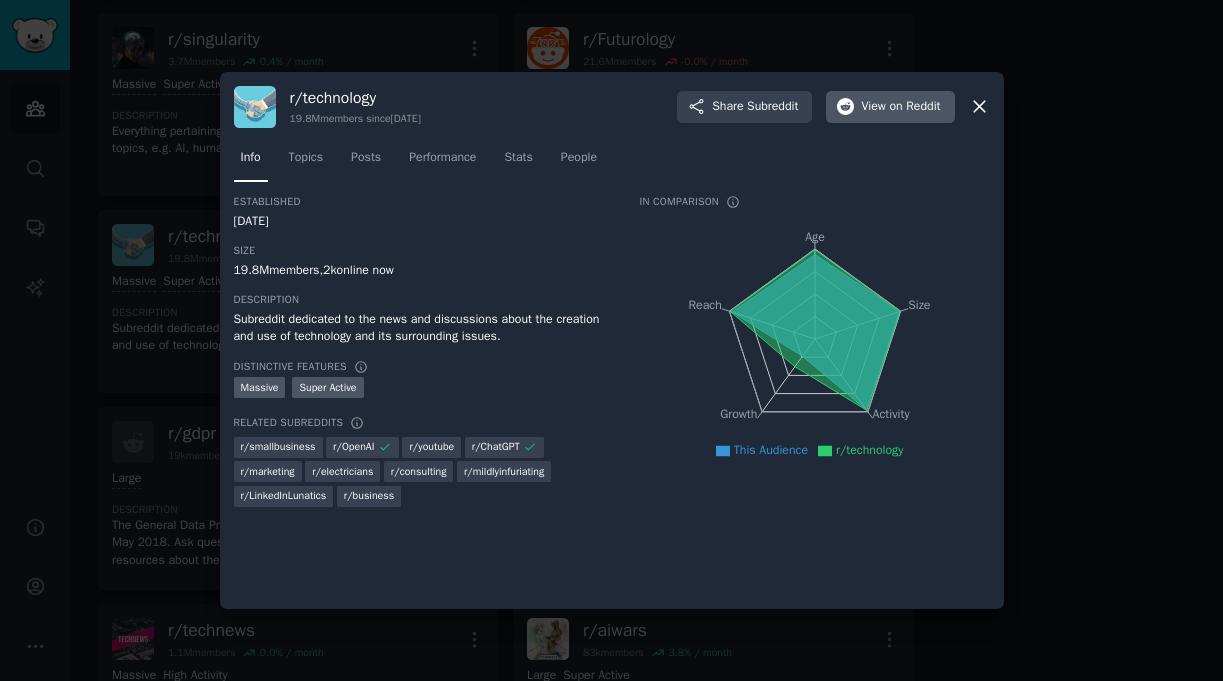 click on "View  on Reddit" at bounding box center [900, 107] 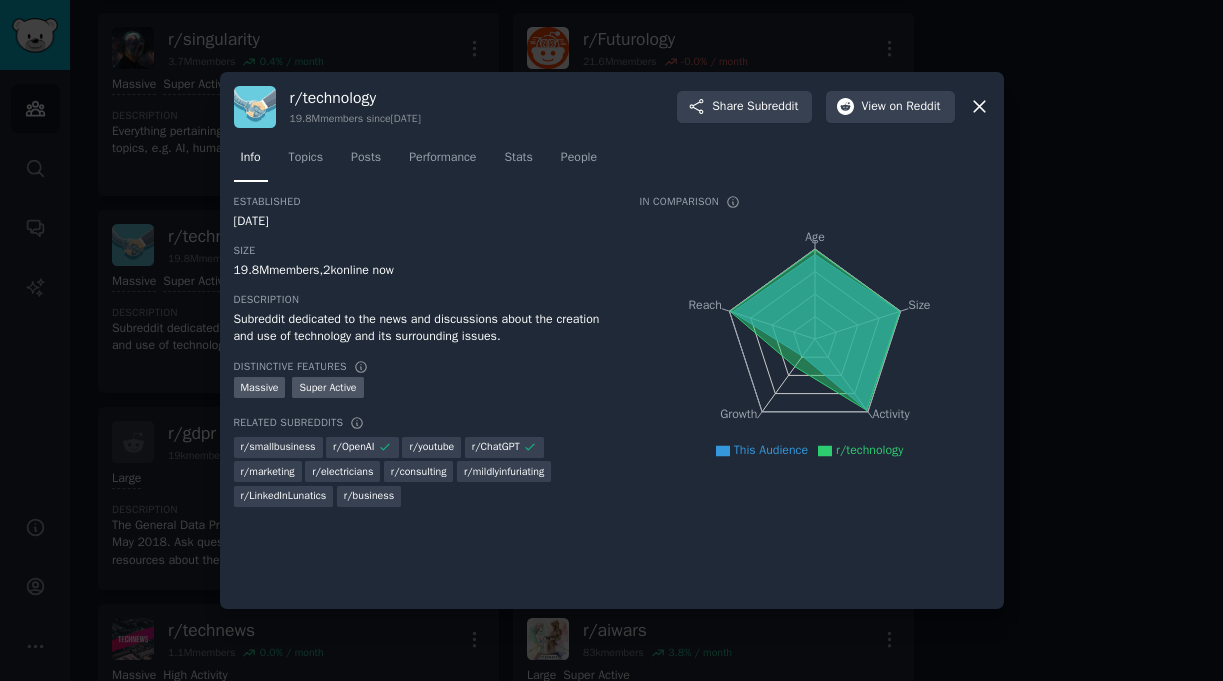 click 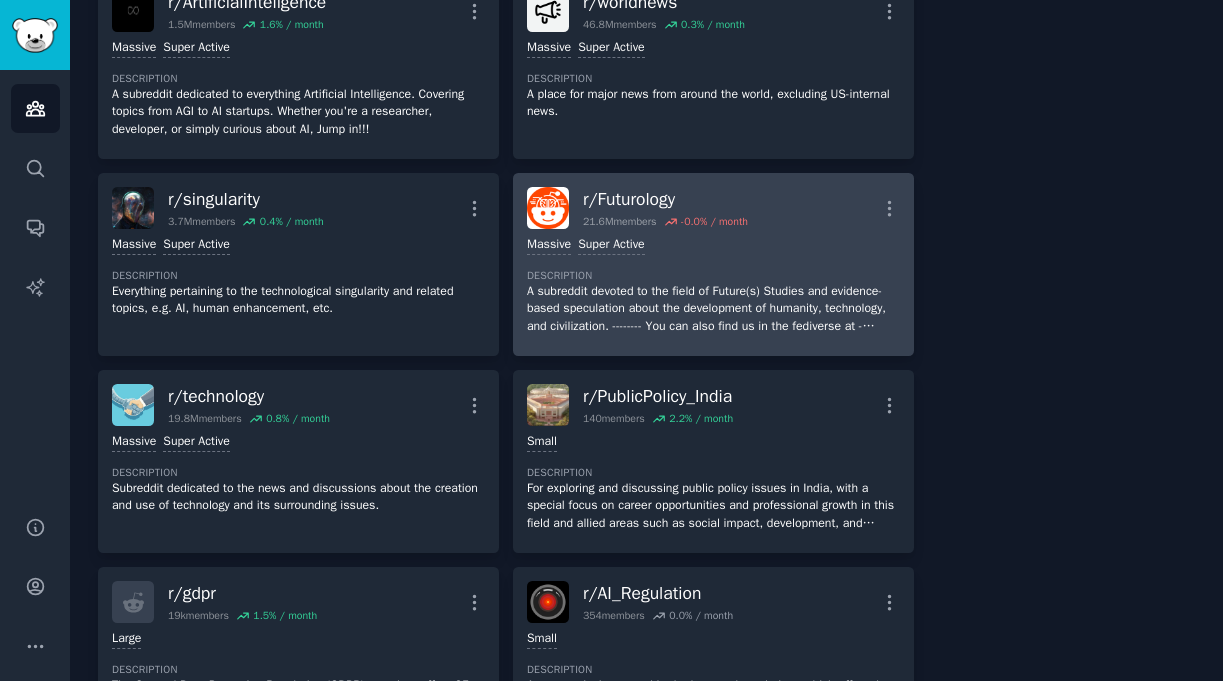 scroll, scrollTop: 722, scrollLeft: 0, axis: vertical 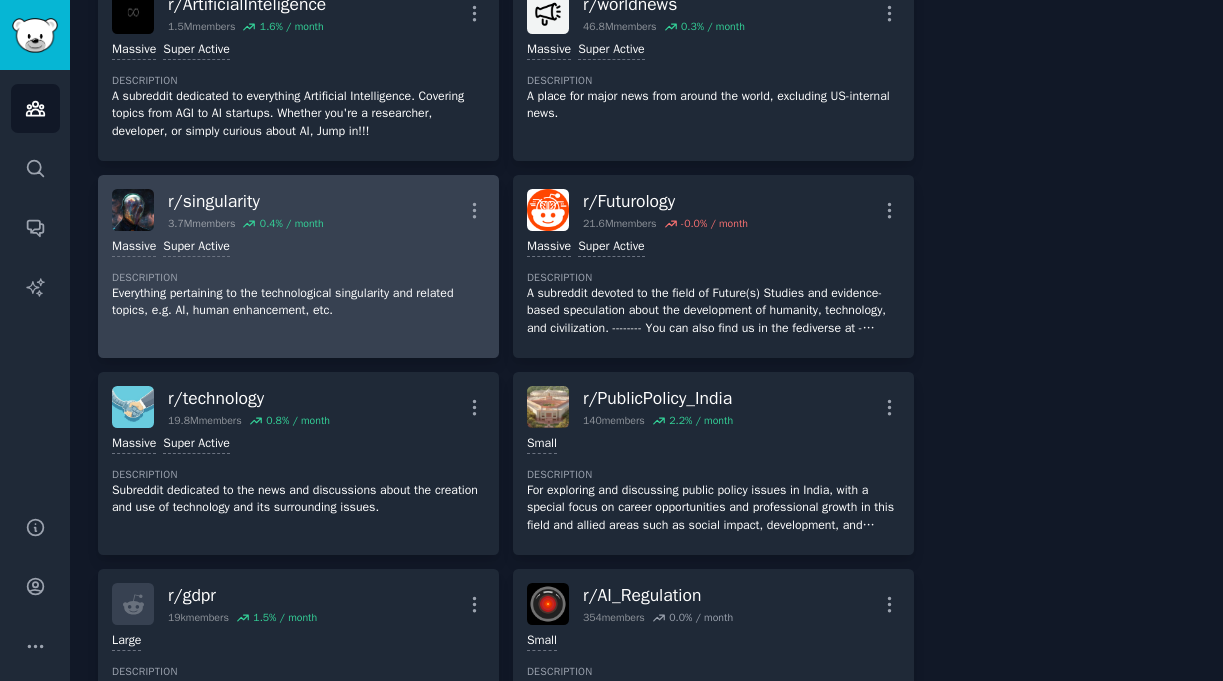 click on "r/ singularity 3.7M  members 0.4 % / month More" at bounding box center (298, 210) 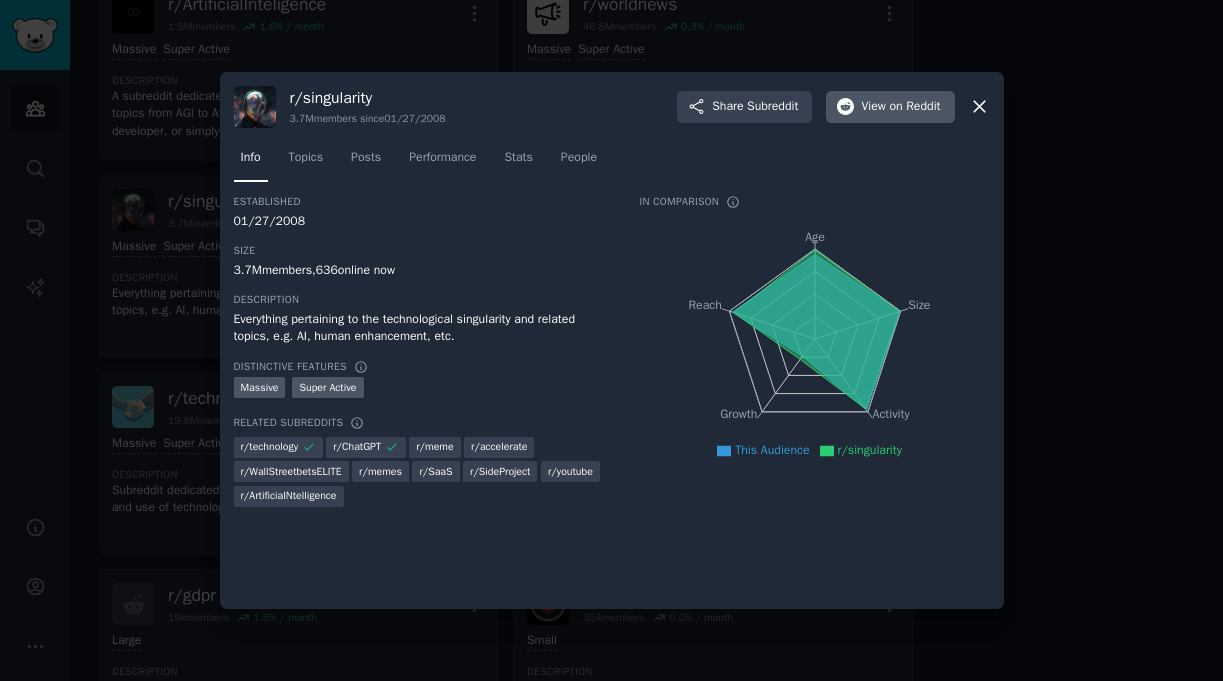 click on "View  on Reddit" at bounding box center (900, 107) 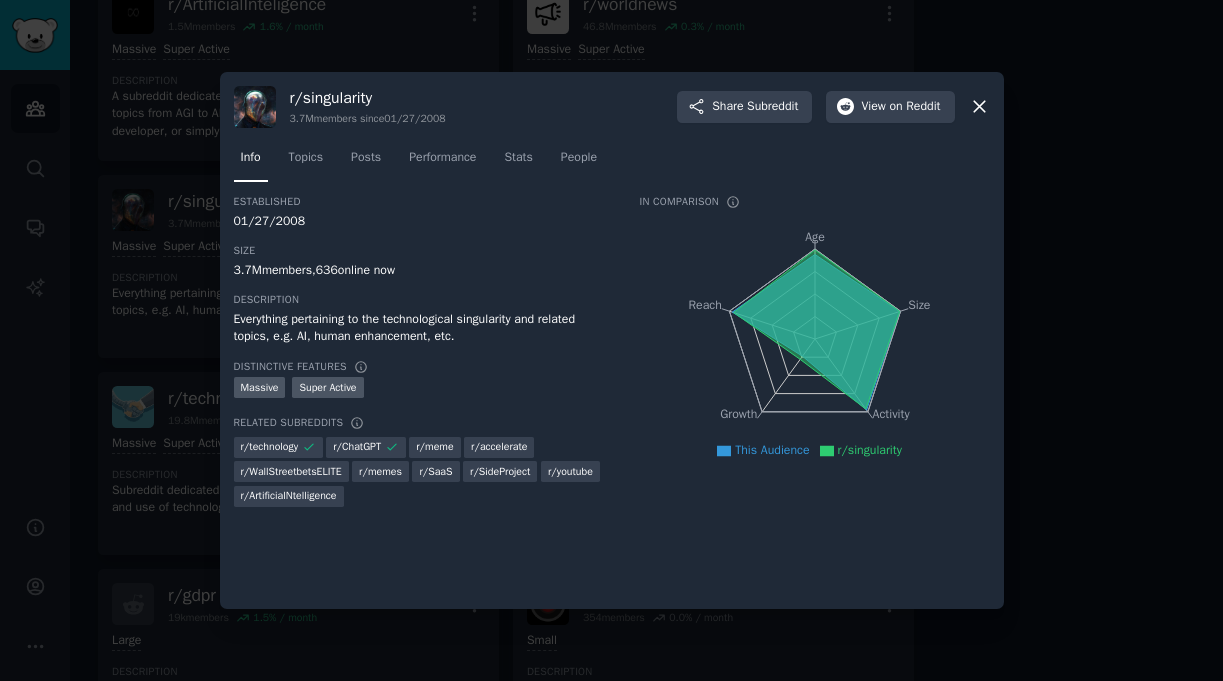 click 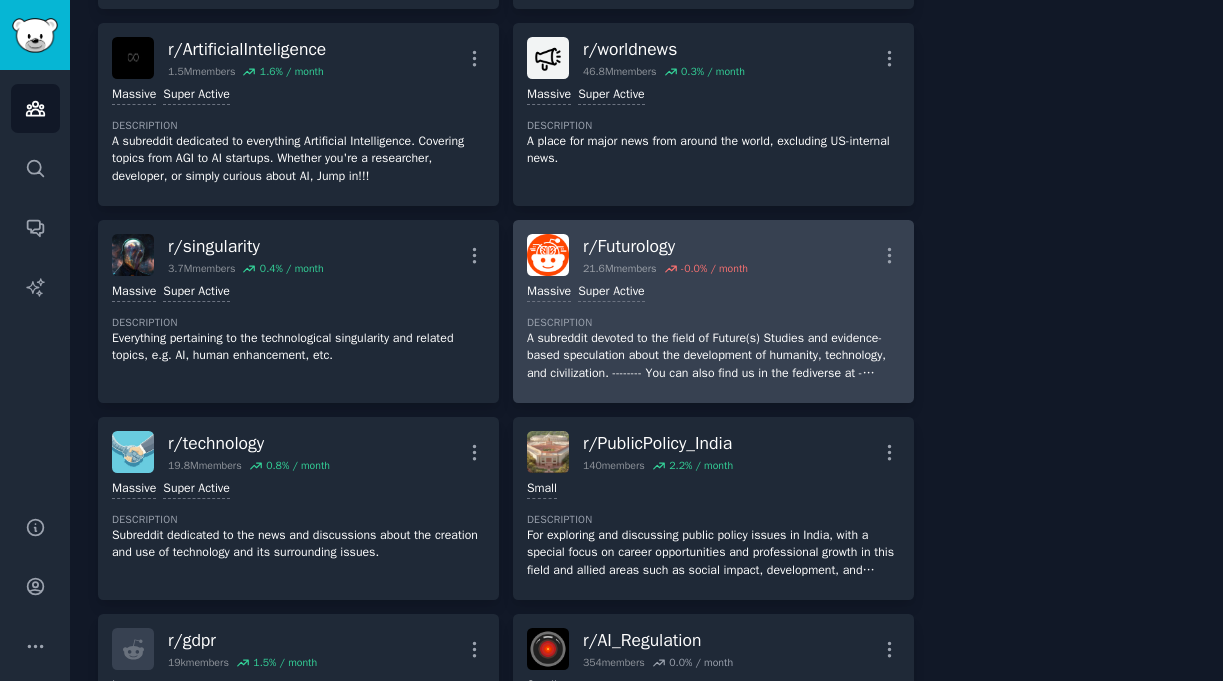 scroll, scrollTop: 676, scrollLeft: 0, axis: vertical 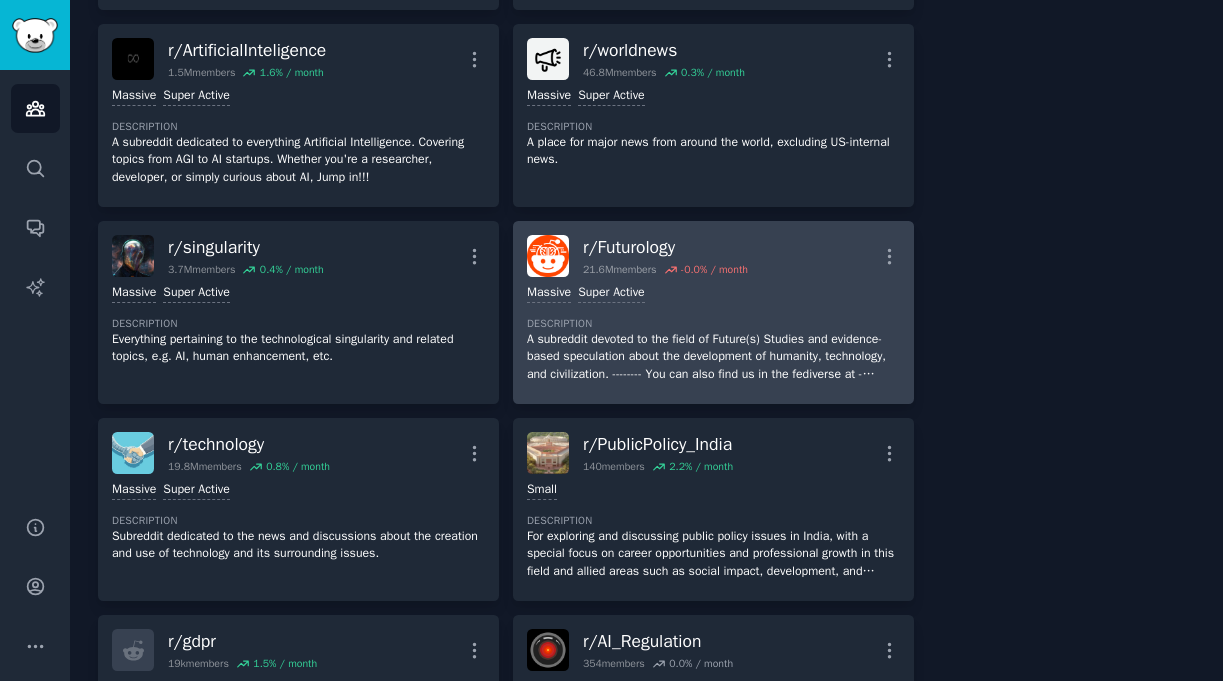 click on ">= 95th percentile for submissions / day Massive Super Active Description A subreddit devoted to the field of Future(s) Studies and evidence-based speculation about the development of humanity, technology, and civilization.
--------   You can also find us in the fediverse at - https://futurology.today" at bounding box center [713, 333] 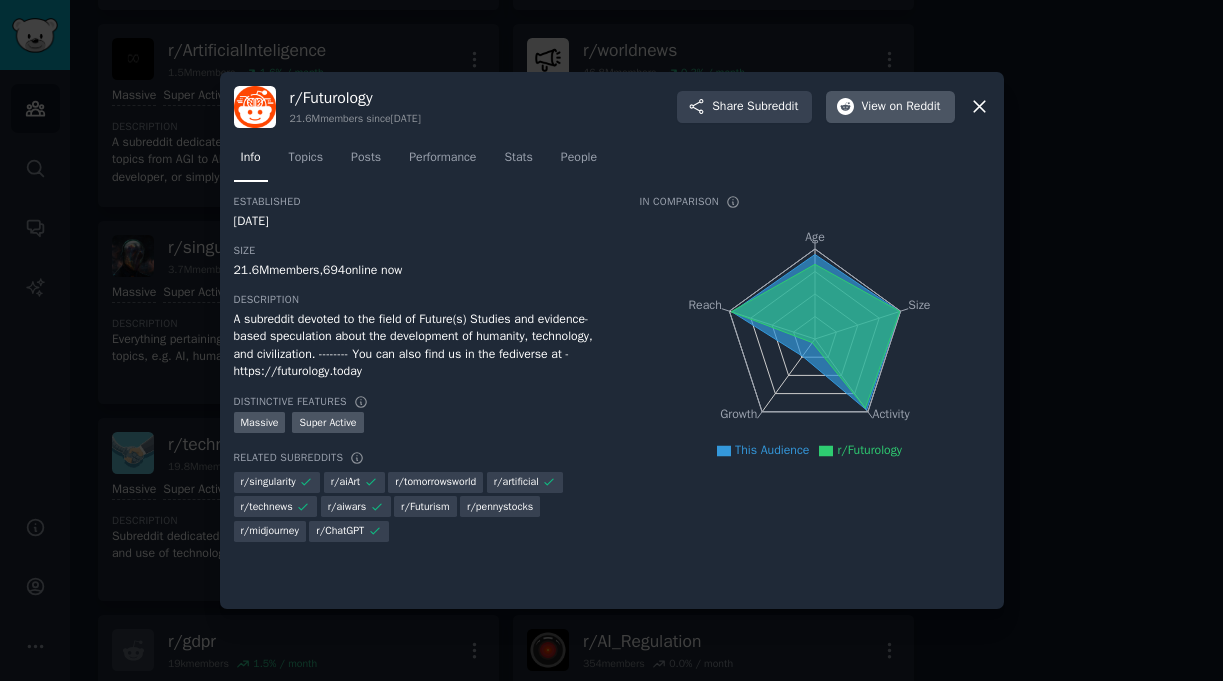 click on "on Reddit" at bounding box center (914, 107) 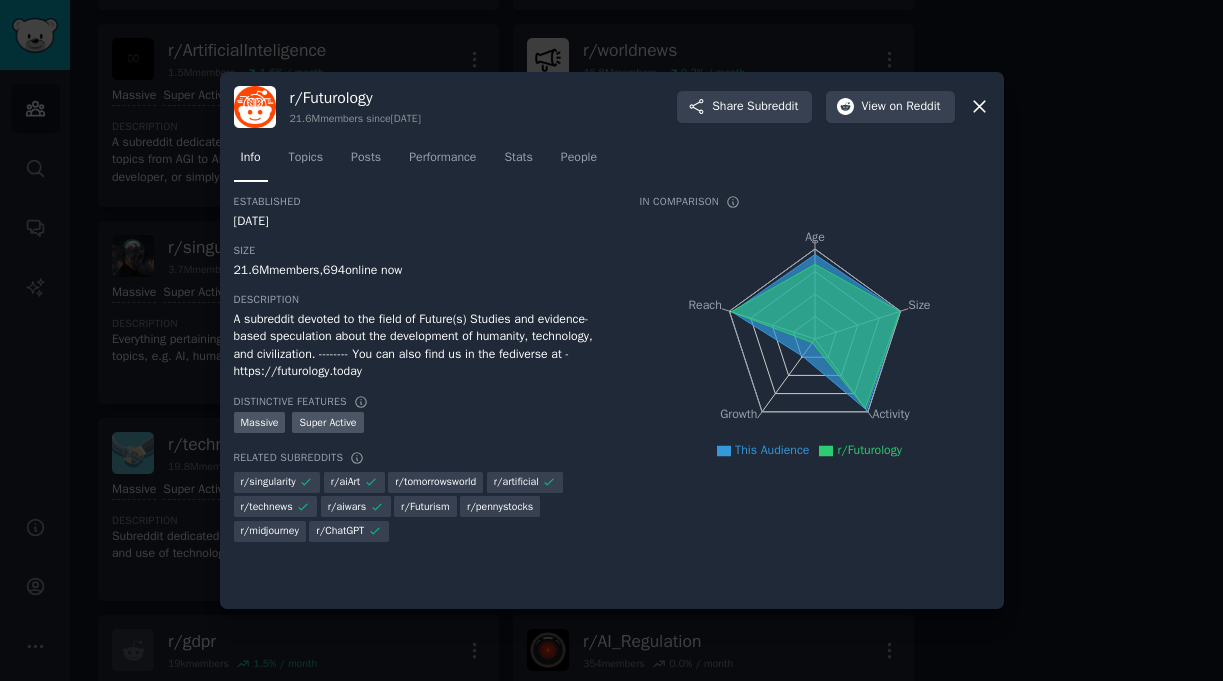 click 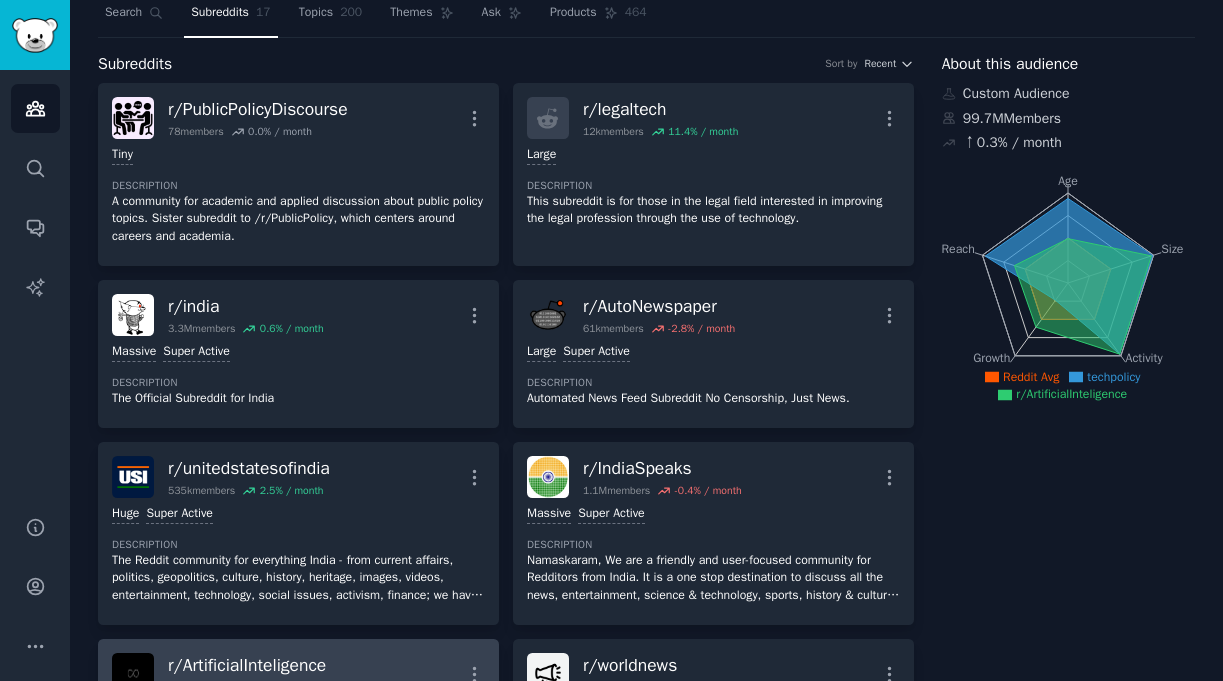 scroll, scrollTop: 0, scrollLeft: 0, axis: both 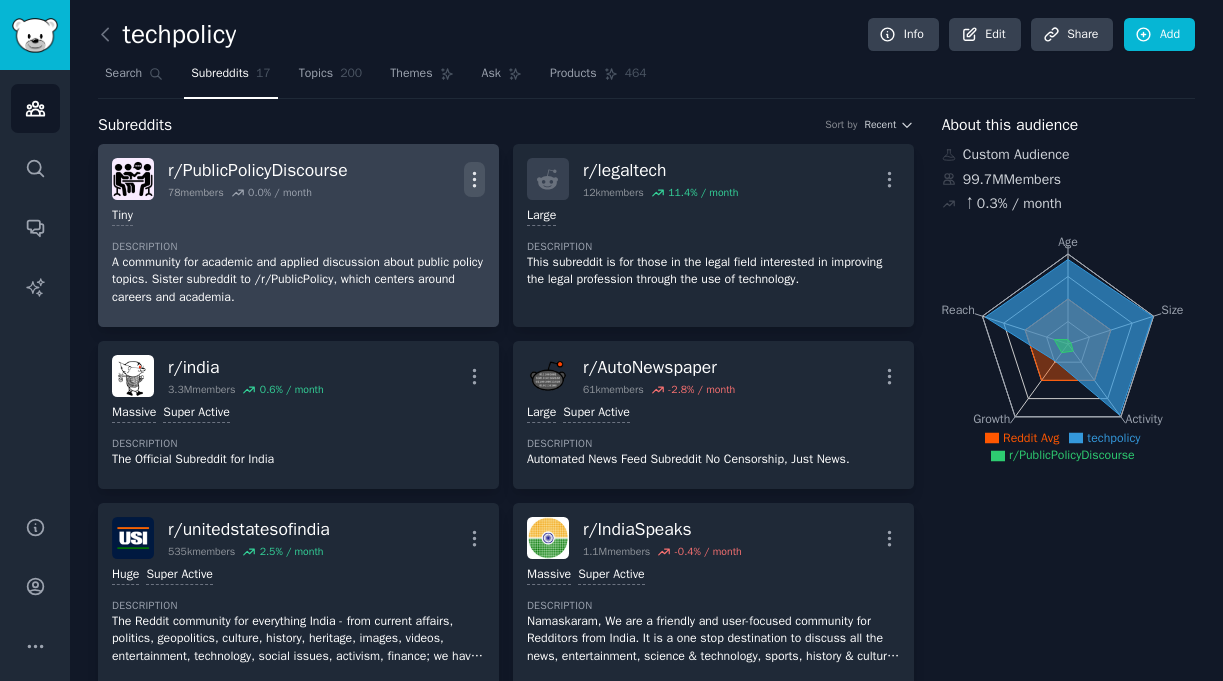 click 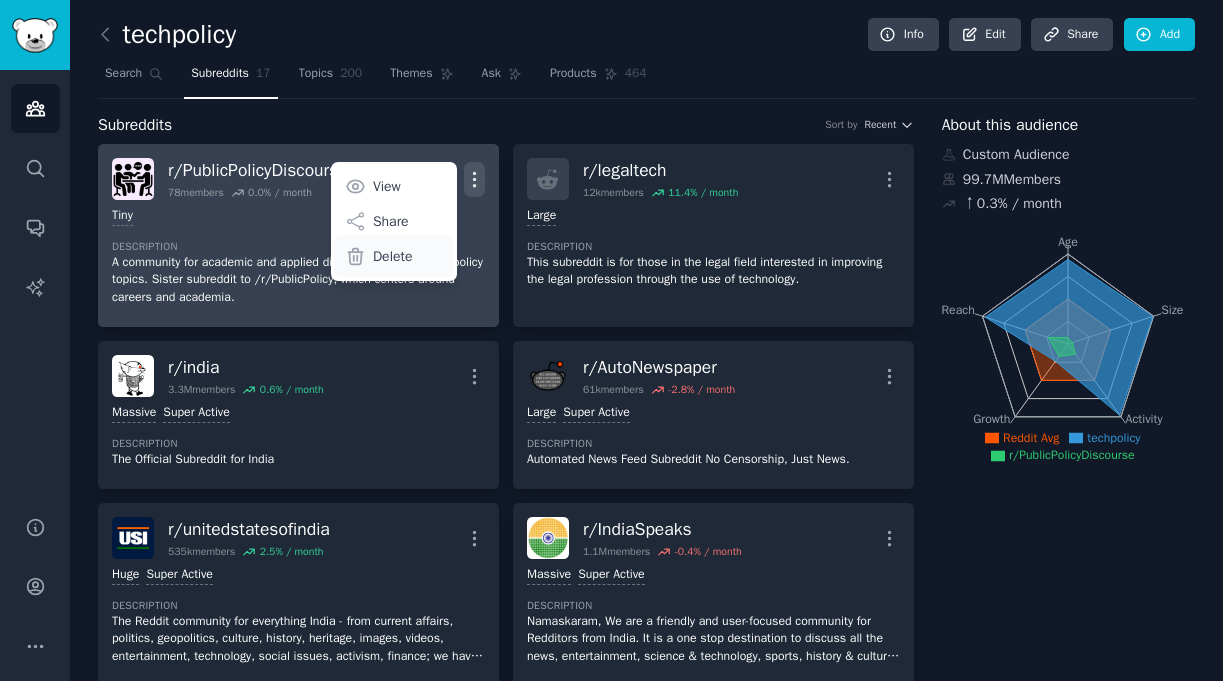 click on "Delete" at bounding box center [393, 256] 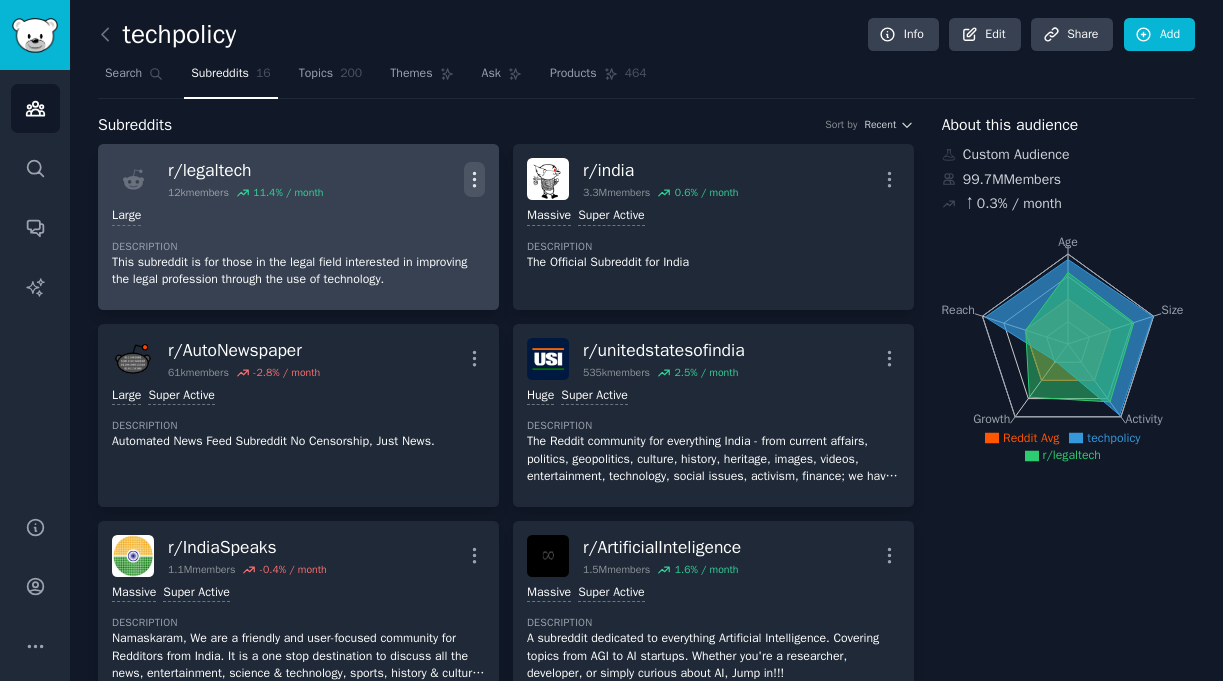 click 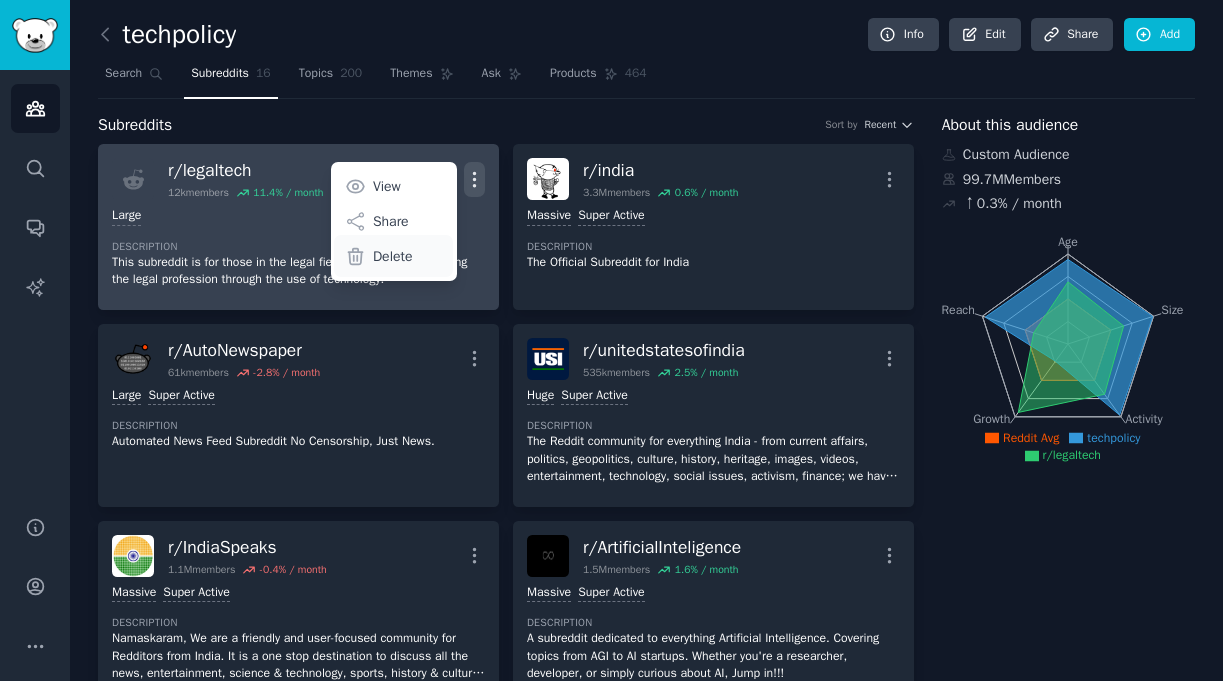 click on "Delete" at bounding box center [393, 256] 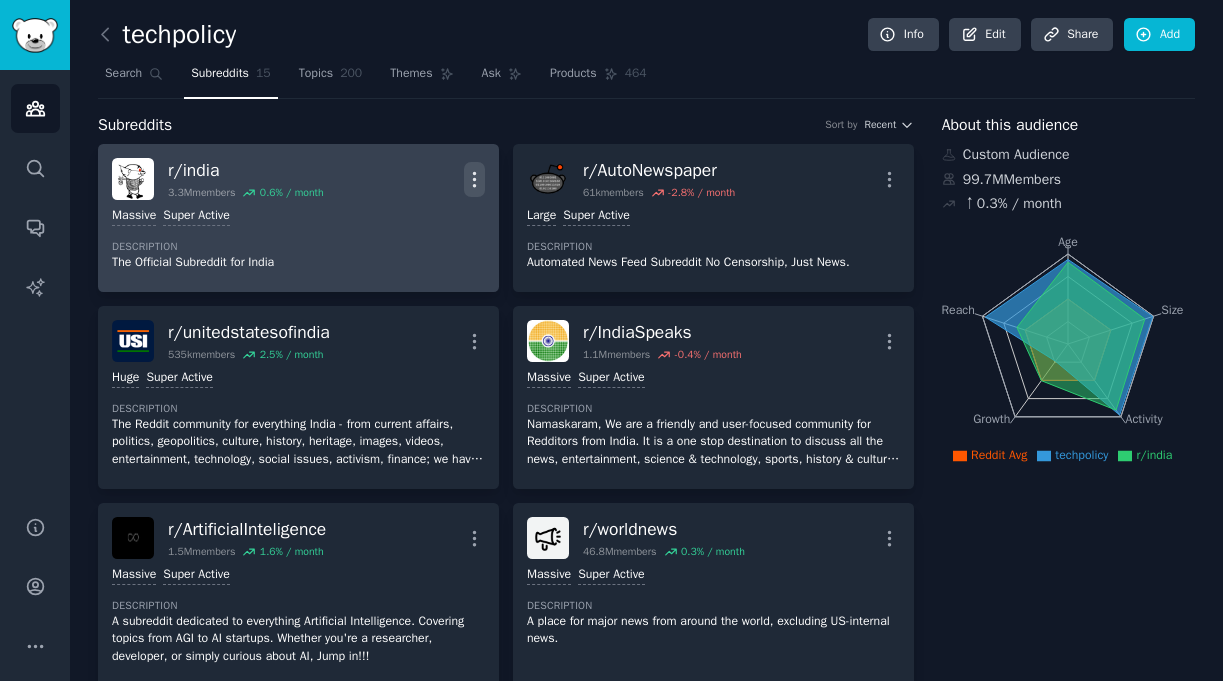 click 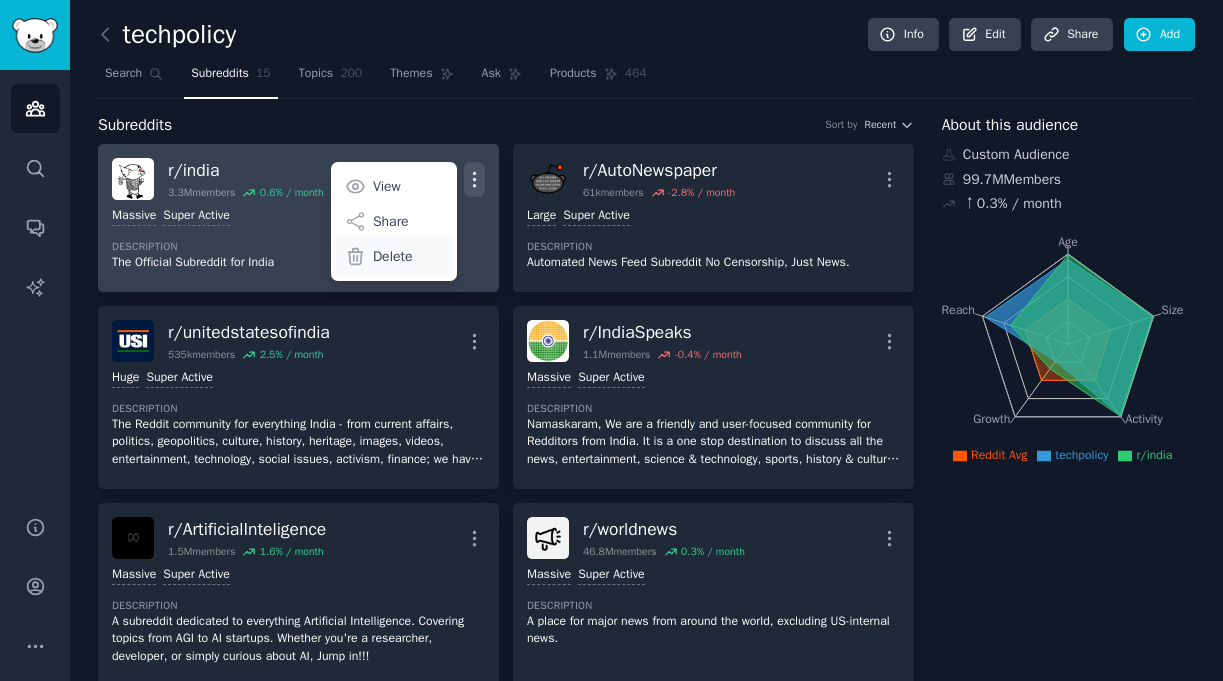 click on "Delete" at bounding box center [393, 256] 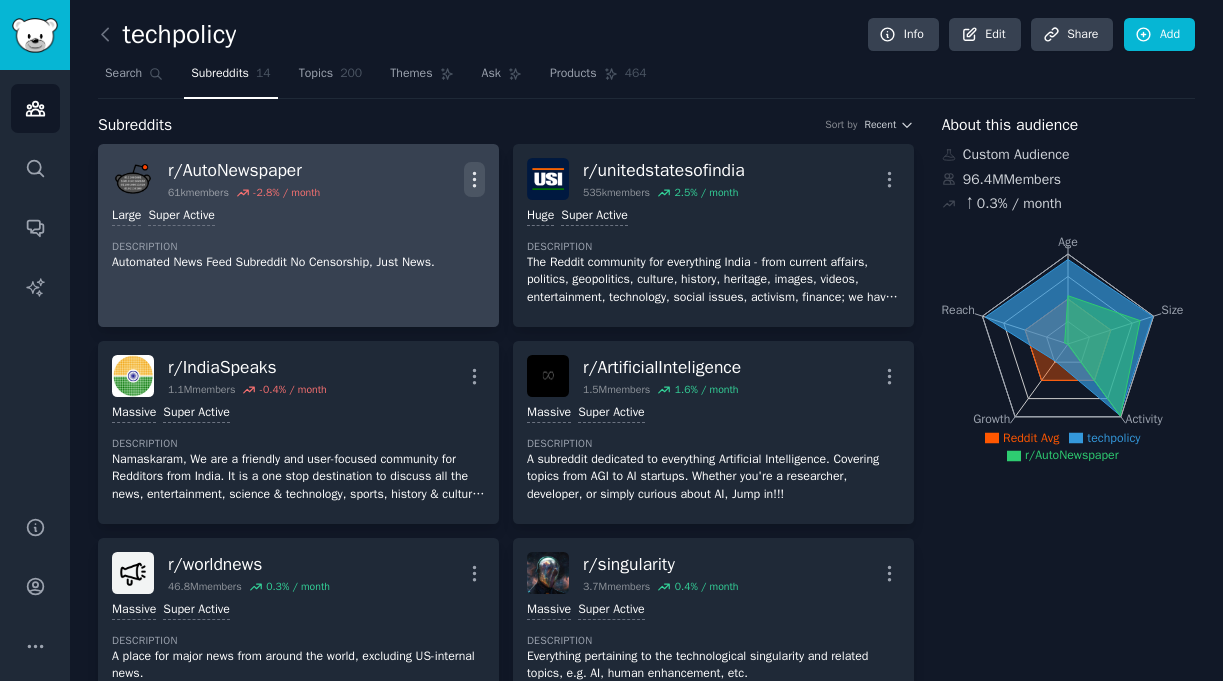 click 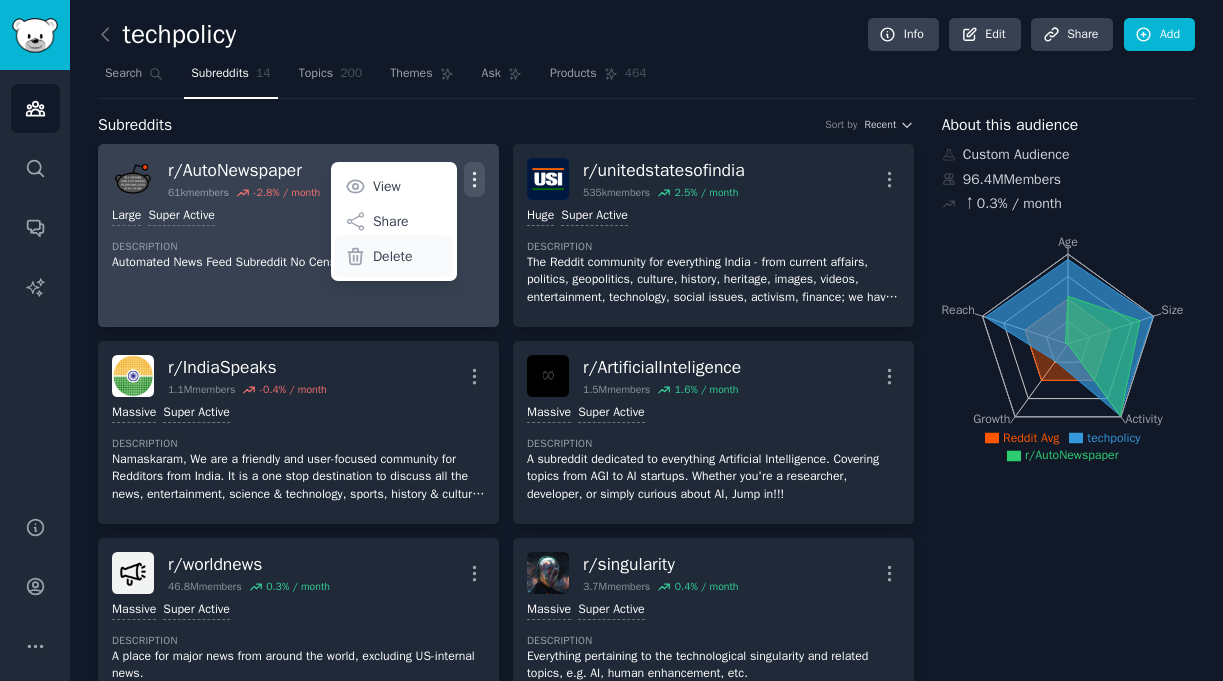 click on "Delete" at bounding box center (393, 256) 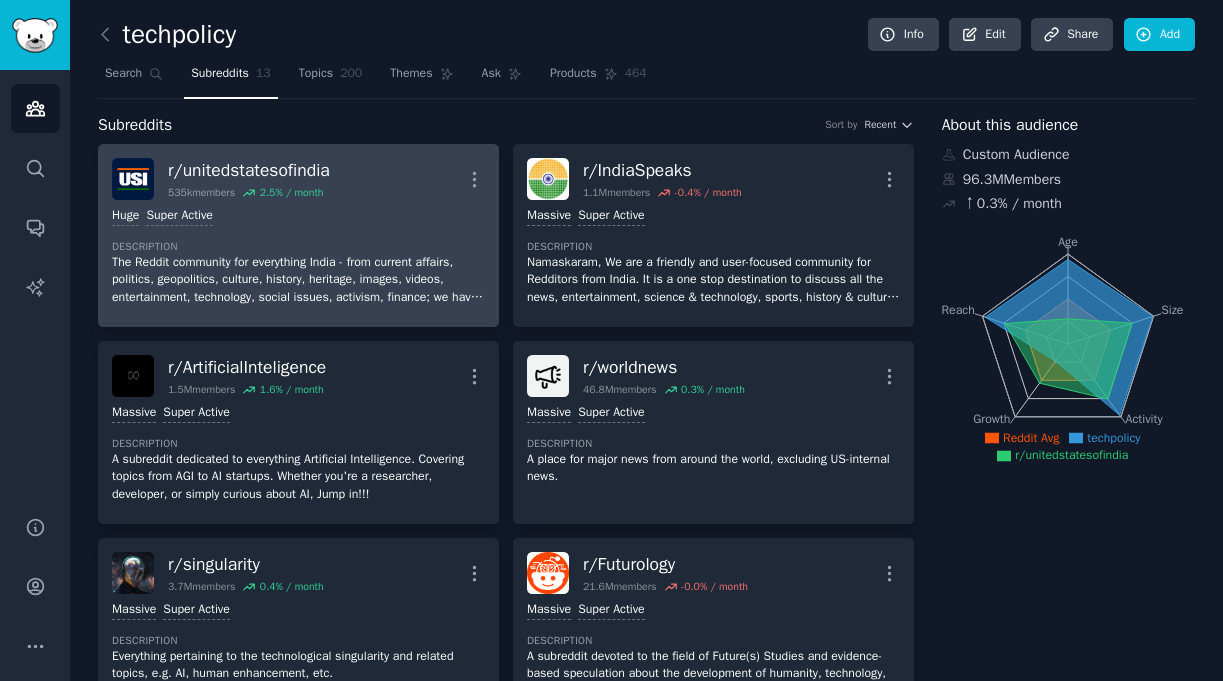 click on "r/ unitedstatesofindia 535k  members 2.5 % / month More" at bounding box center [298, 179] 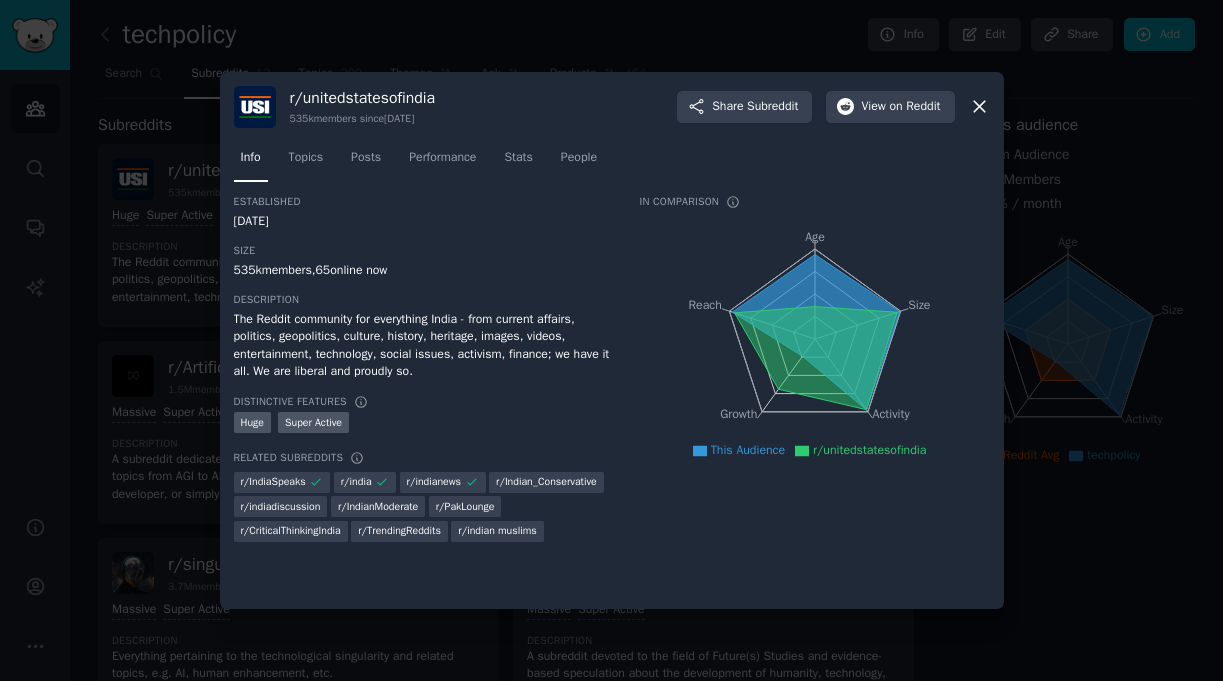 click 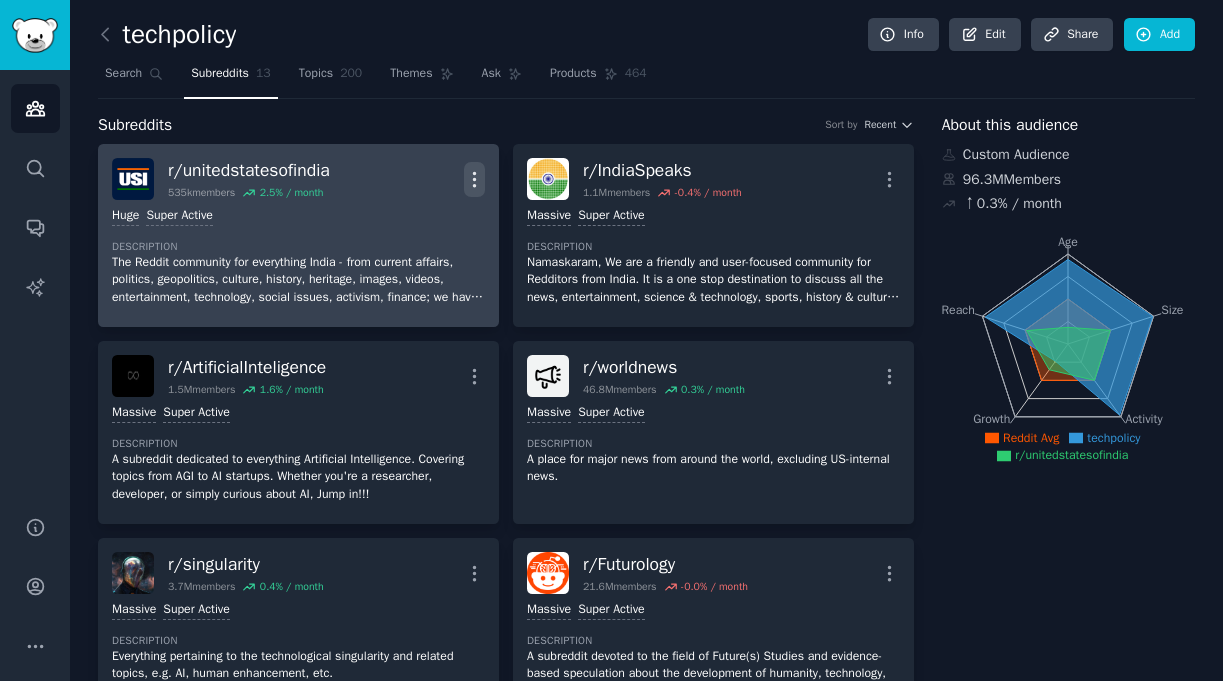 click 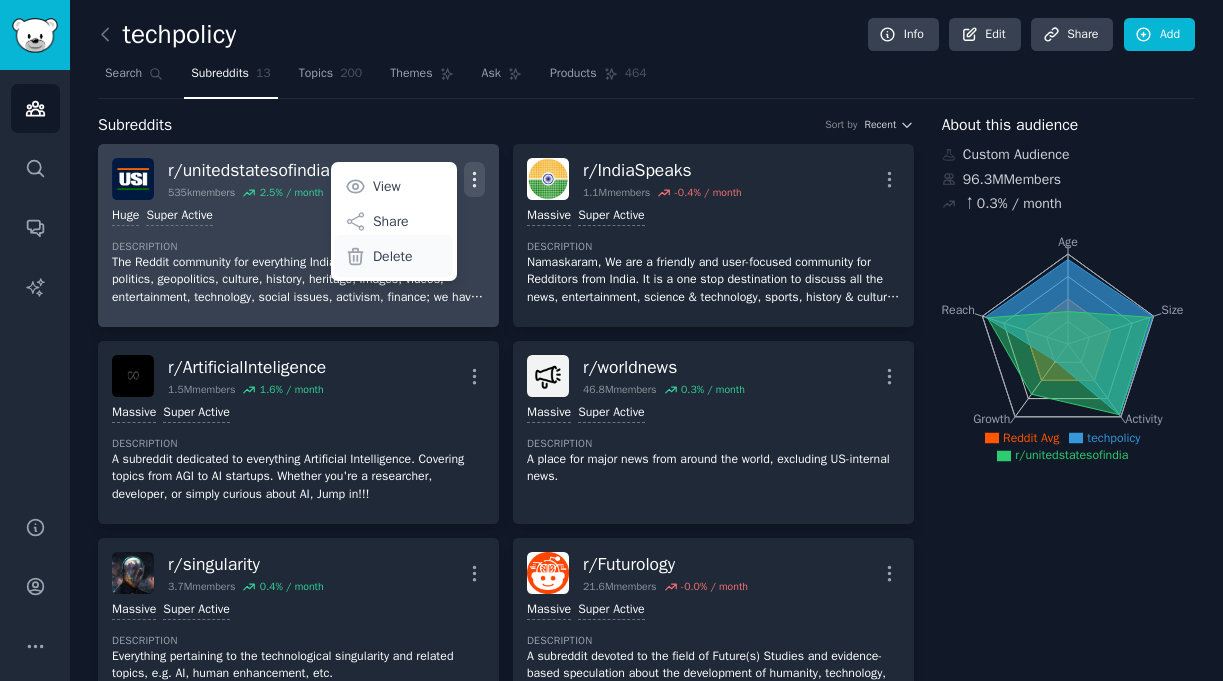 click on "Delete" at bounding box center [393, 256] 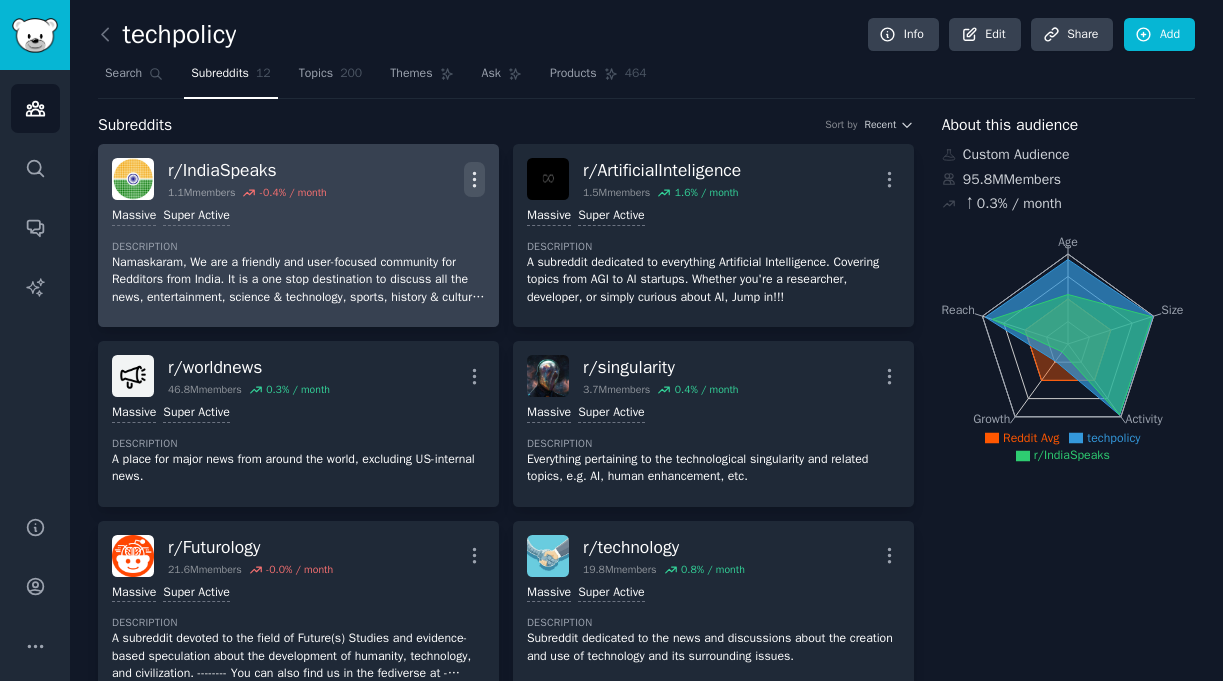 click 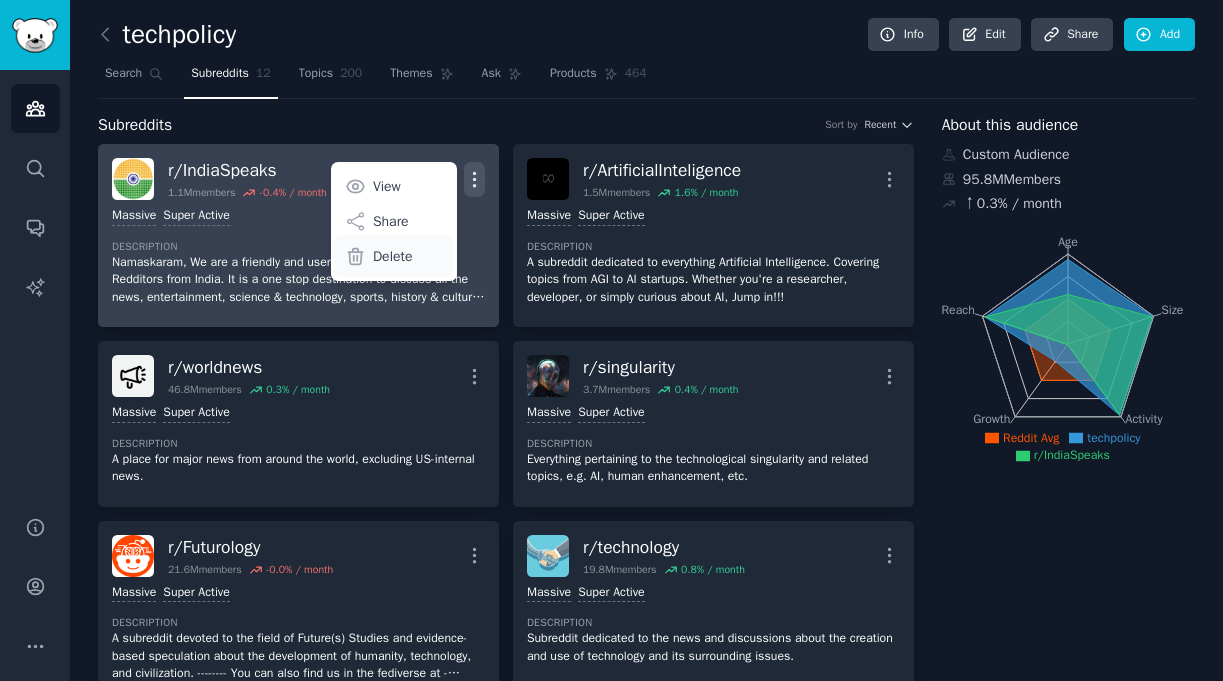click on "Delete" at bounding box center [393, 256] 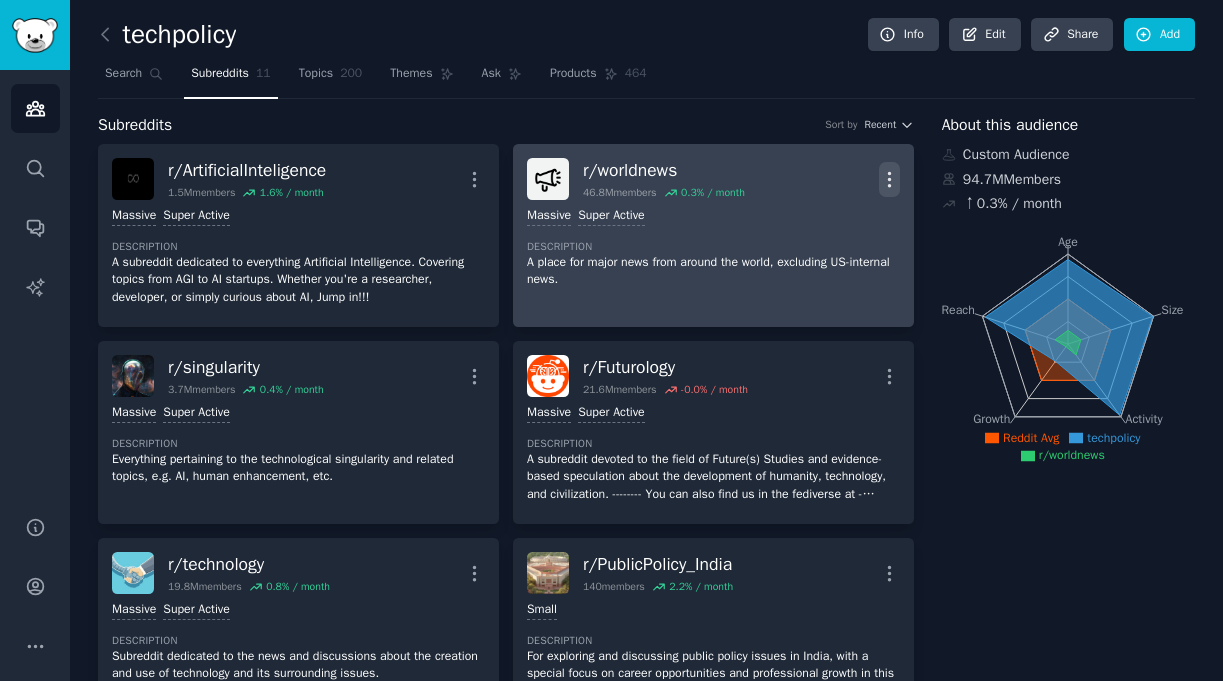 click 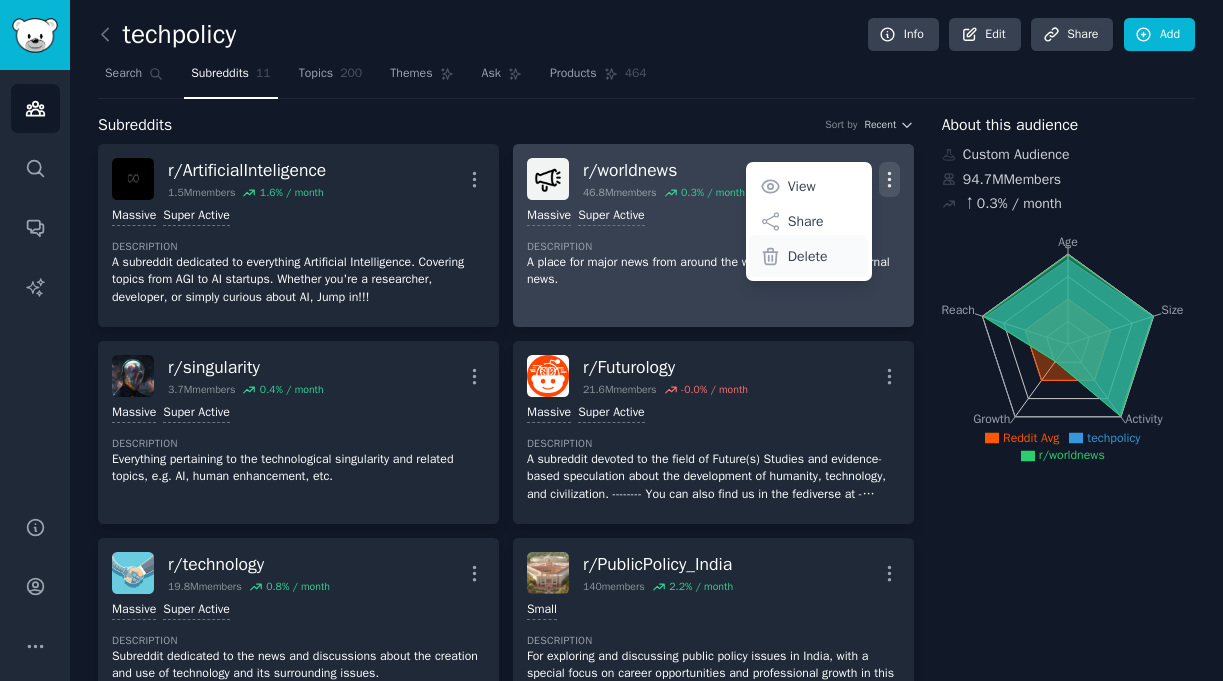 click on "Delete" at bounding box center (808, 256) 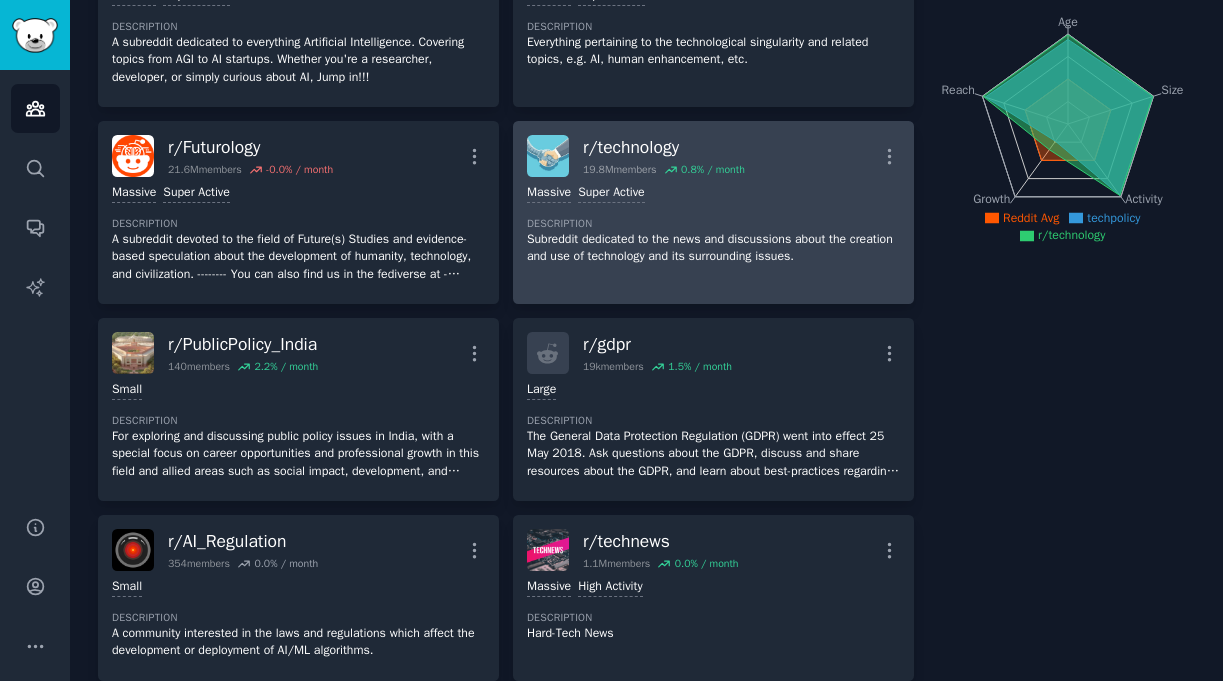 scroll, scrollTop: 278, scrollLeft: 0, axis: vertical 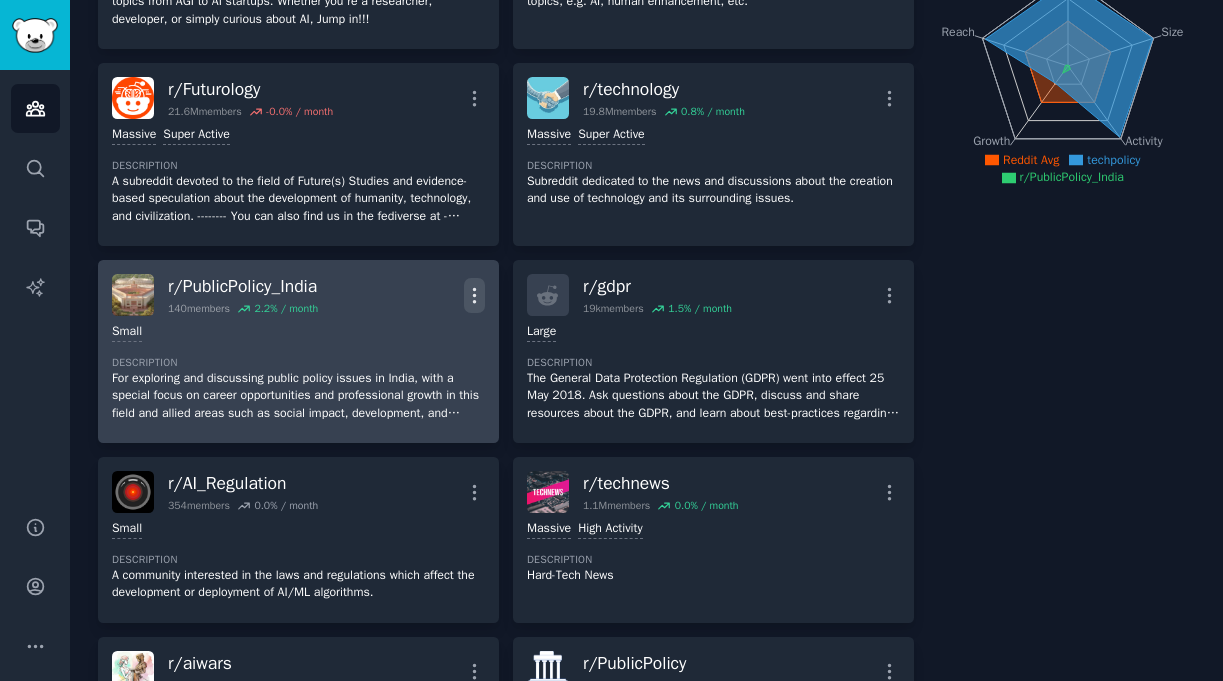 click 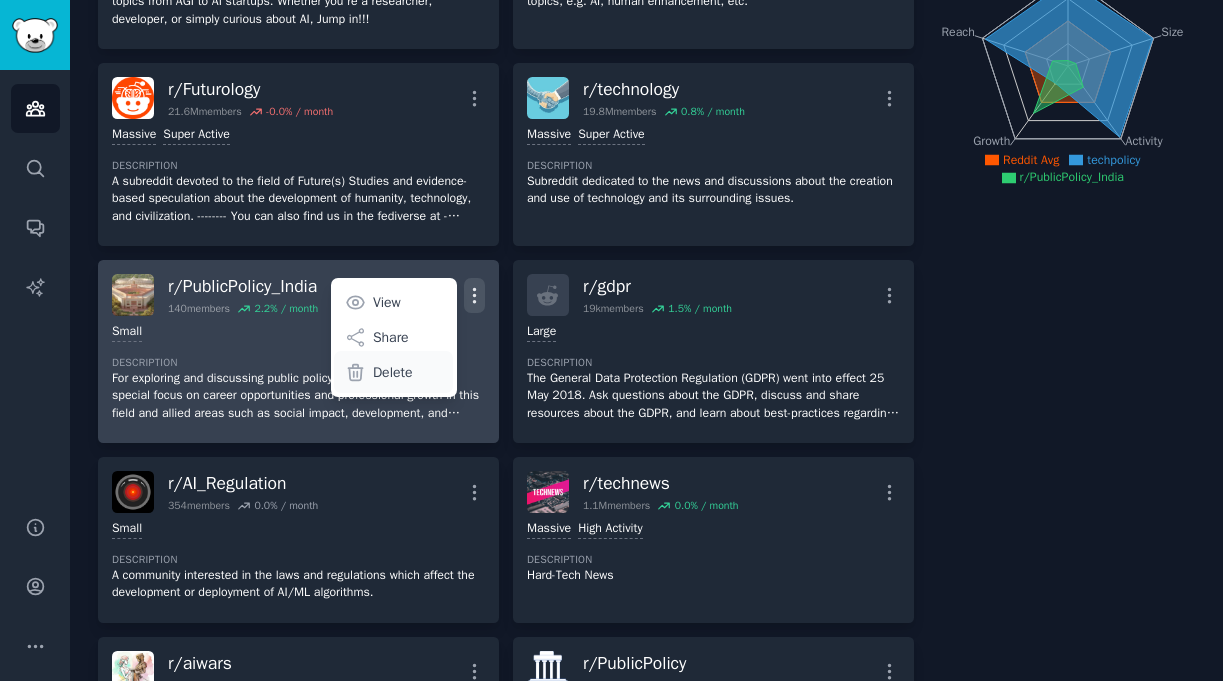 click on "Delete" at bounding box center [393, 372] 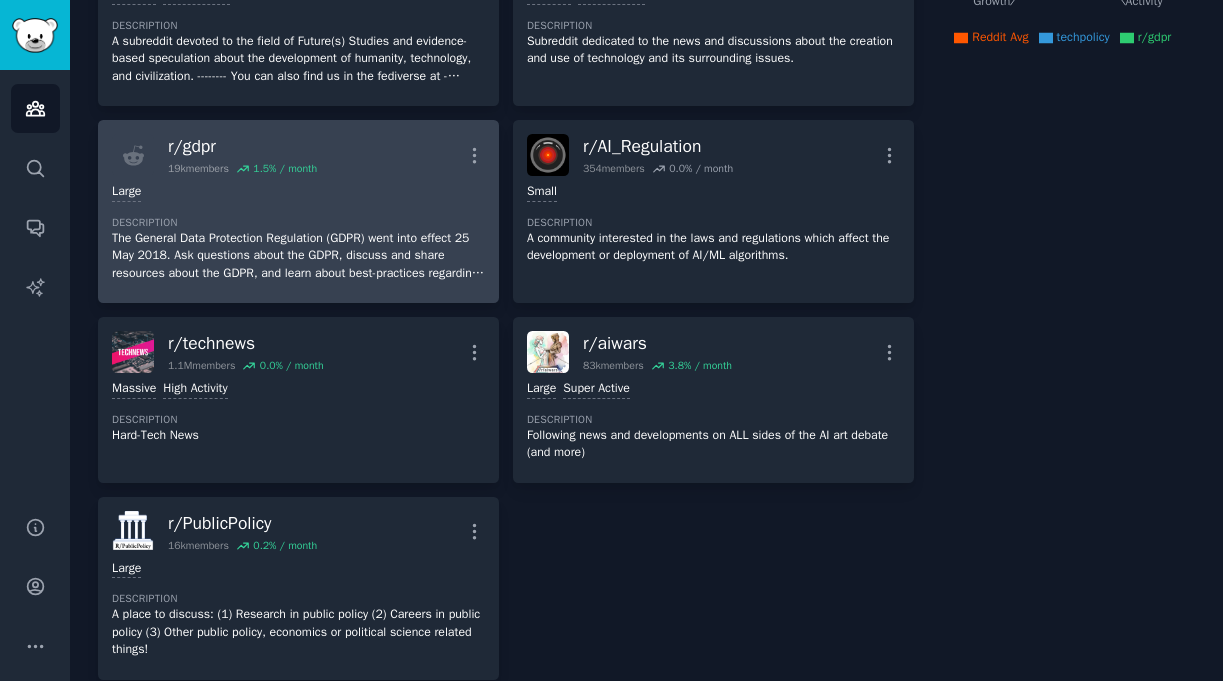 scroll, scrollTop: 477, scrollLeft: 0, axis: vertical 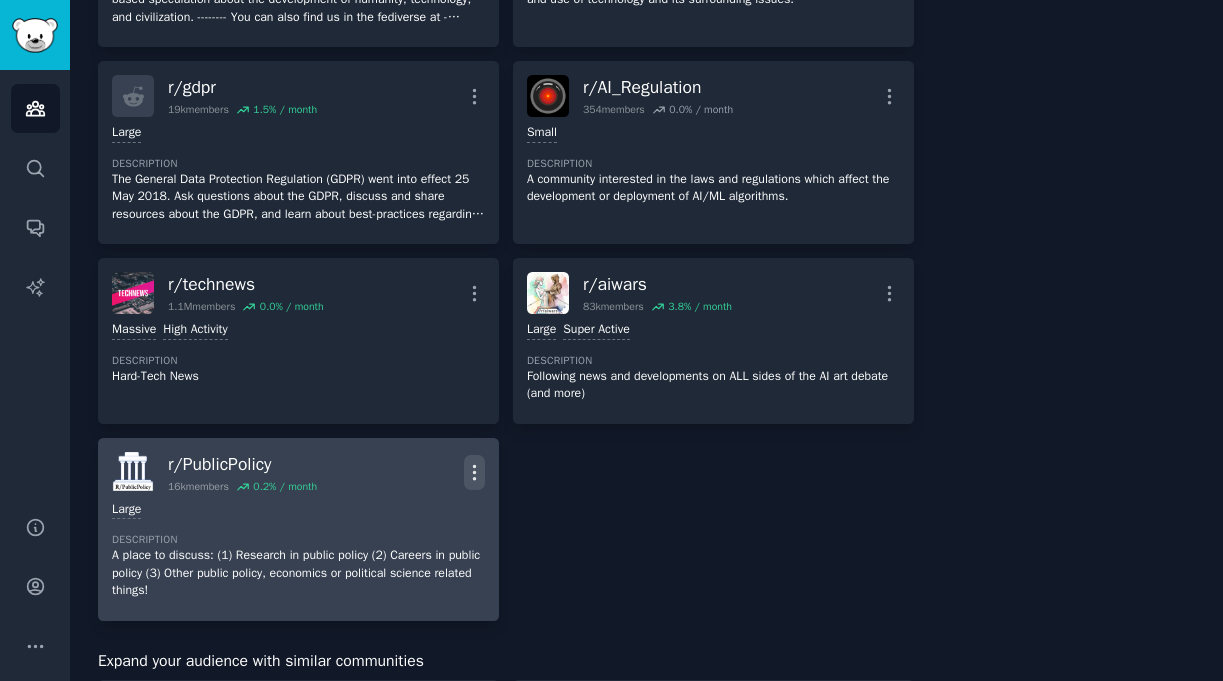 click 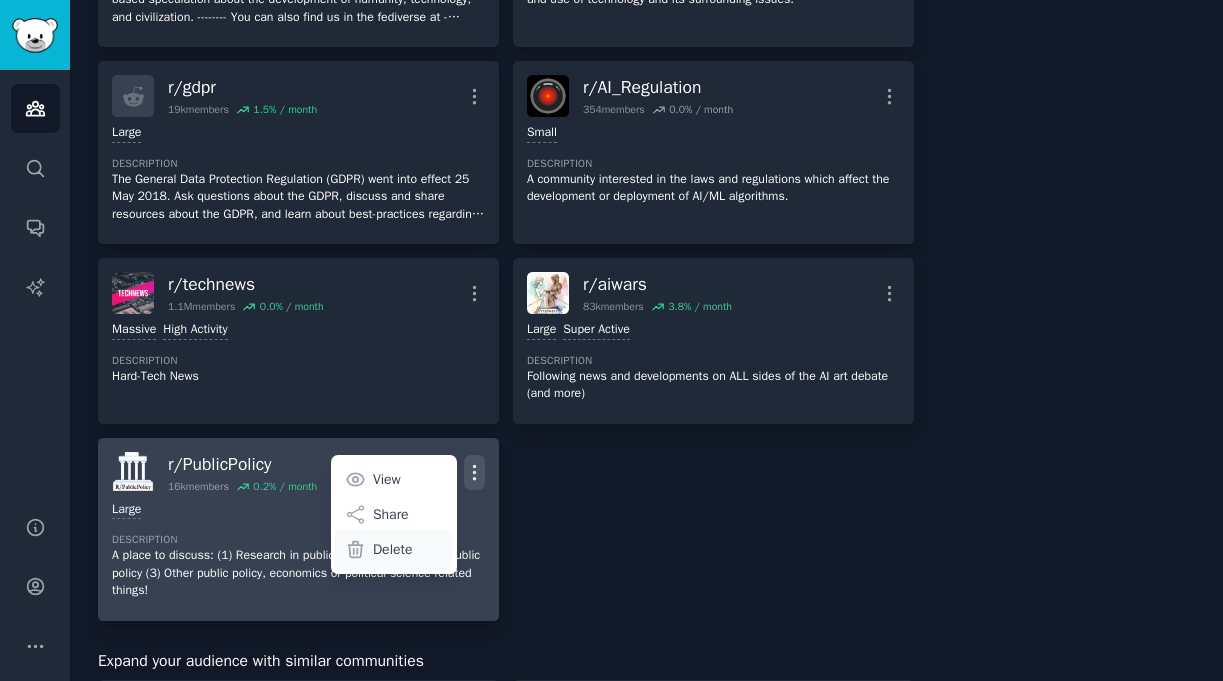 click on "Delete" at bounding box center [393, 549] 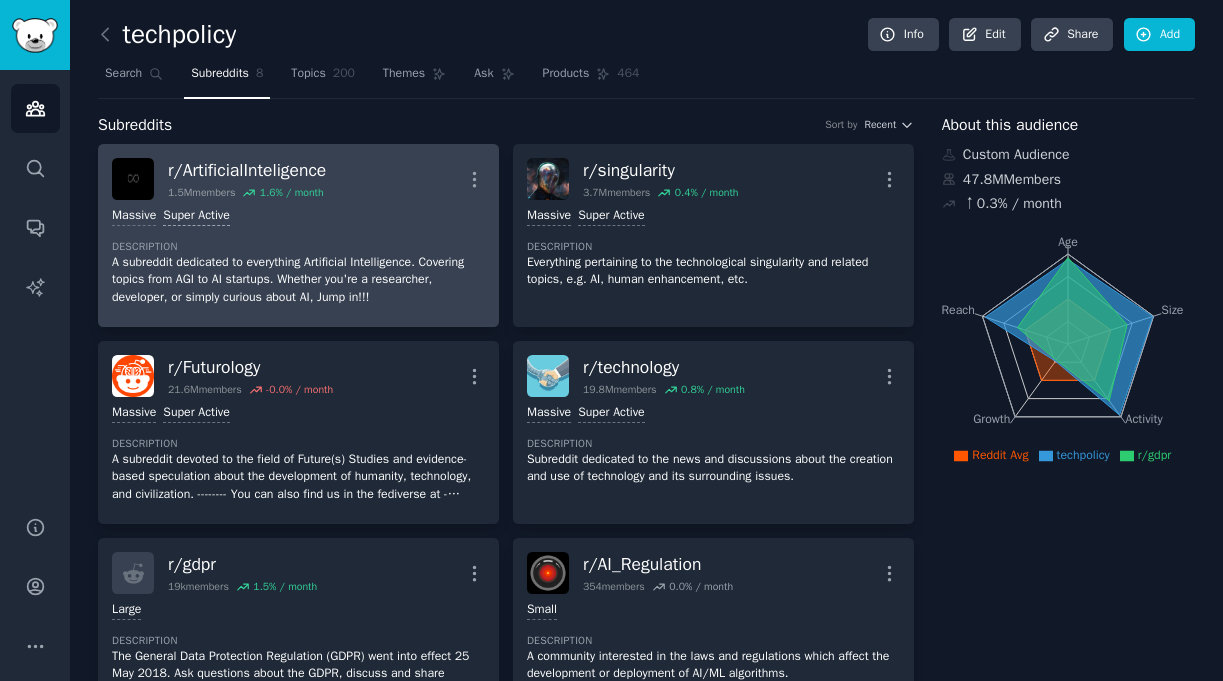 scroll, scrollTop: 0, scrollLeft: 0, axis: both 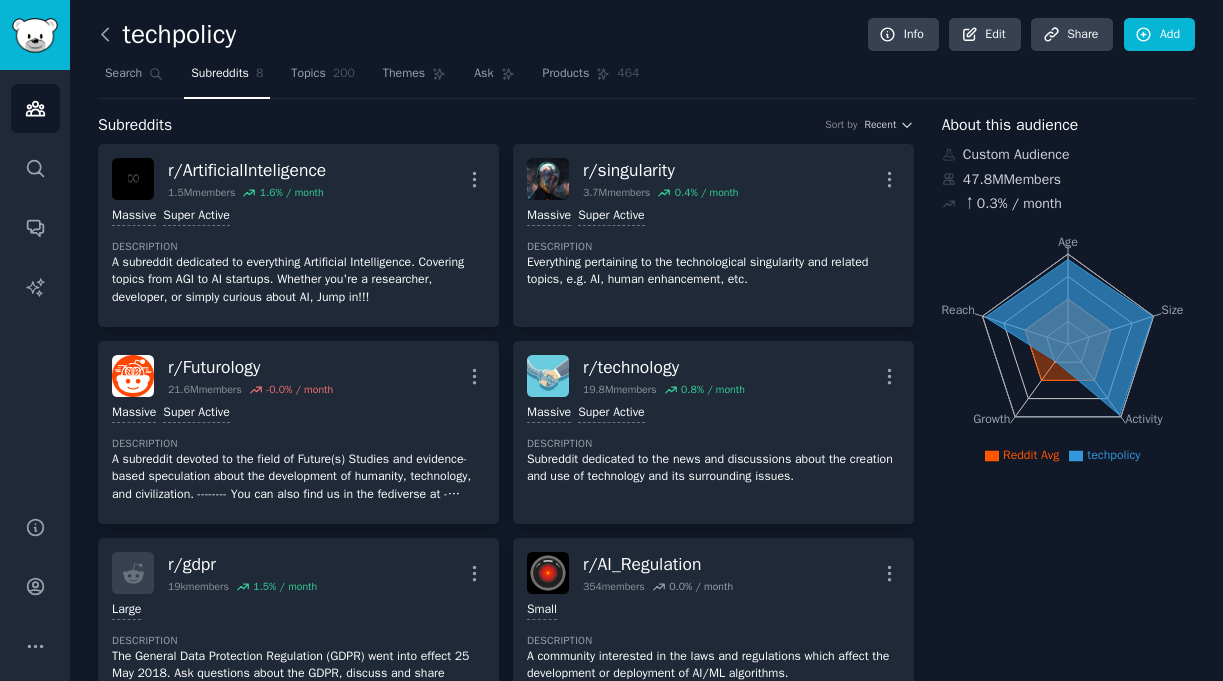 click 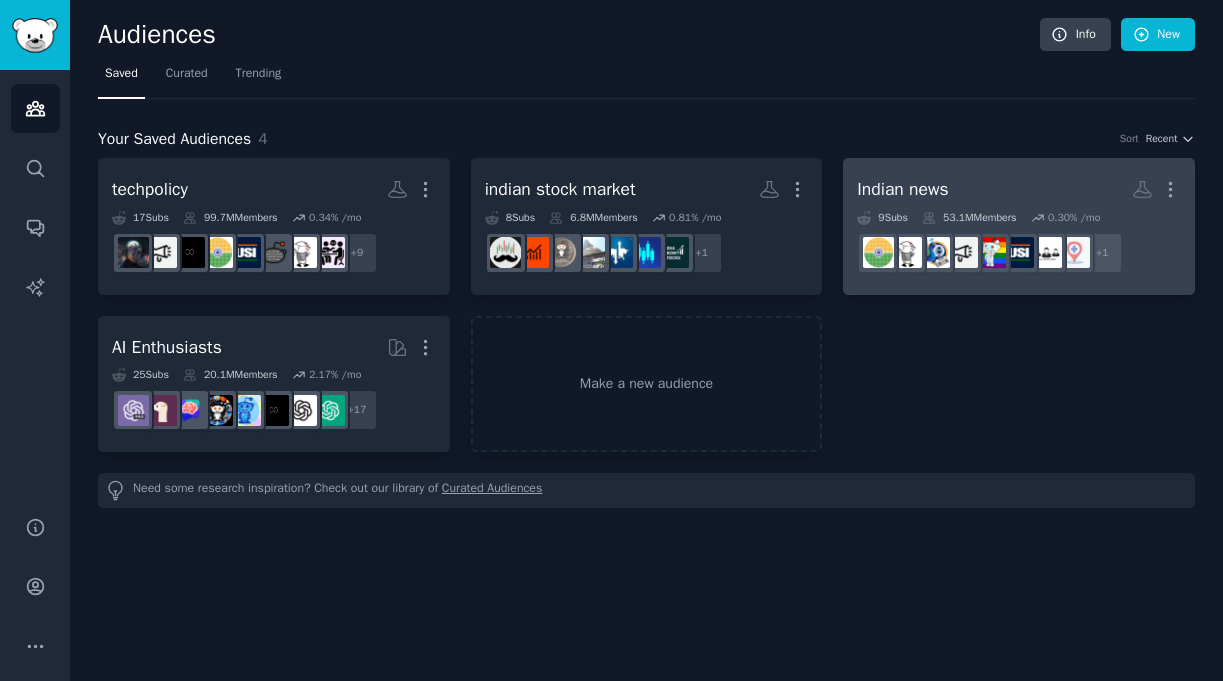 click on "[Nationality] news More" at bounding box center (1019, 189) 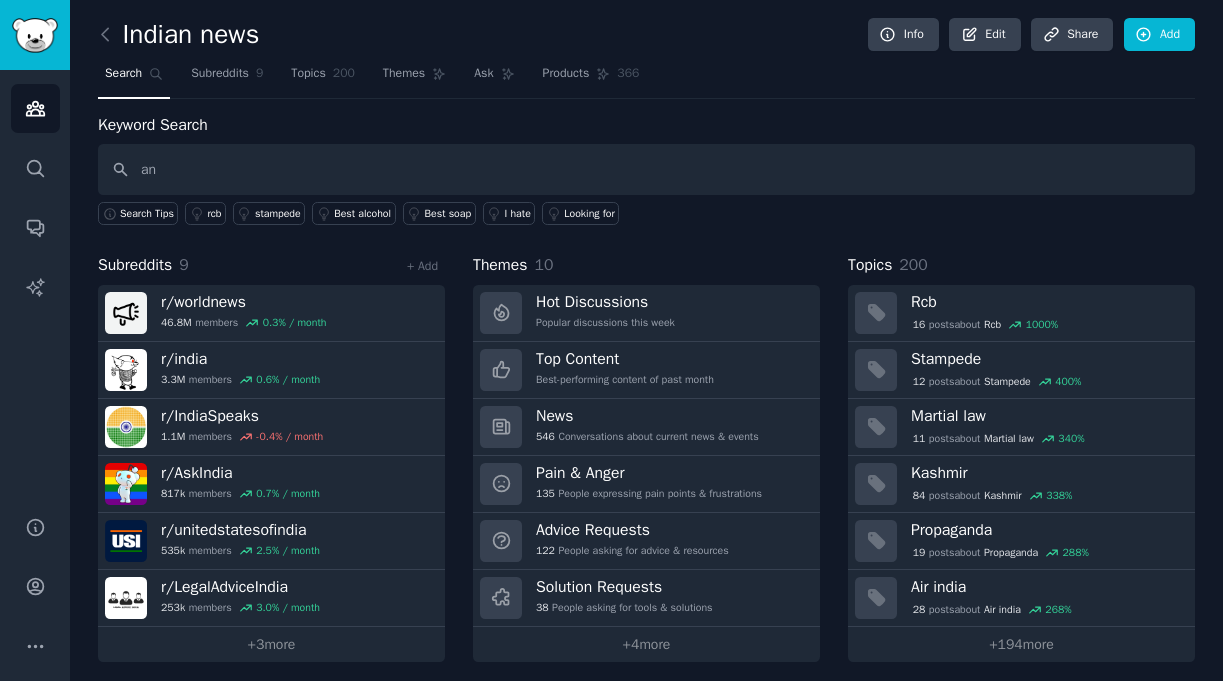 type on "a" 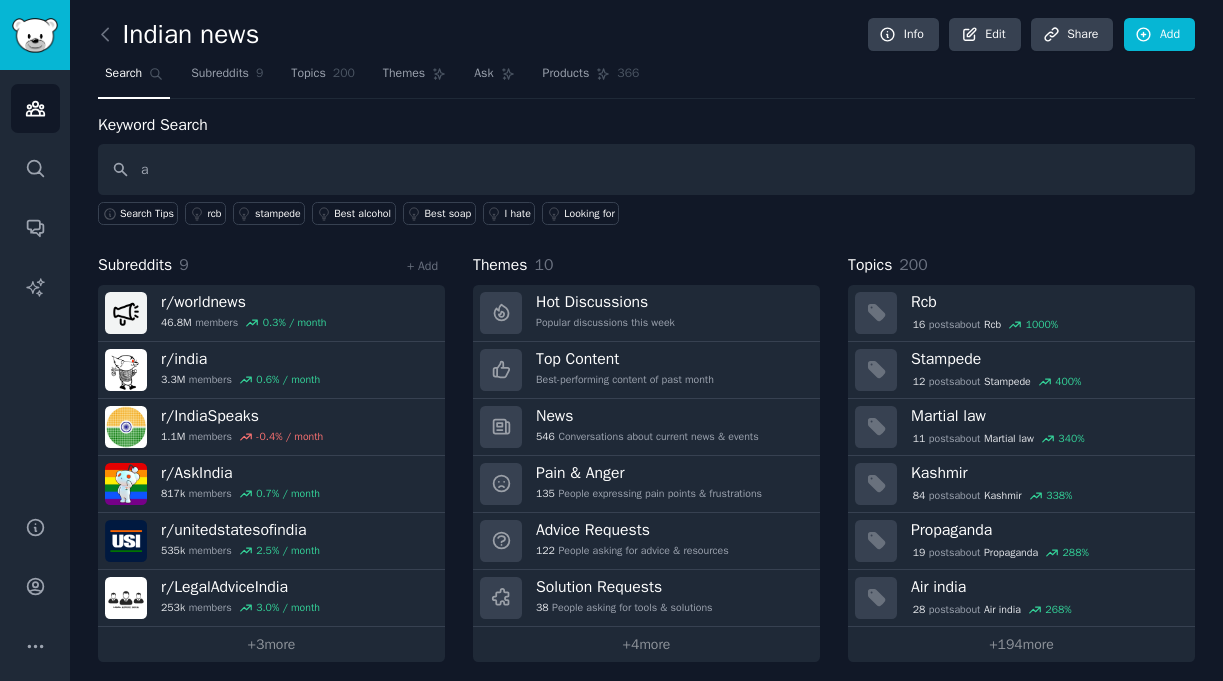 type 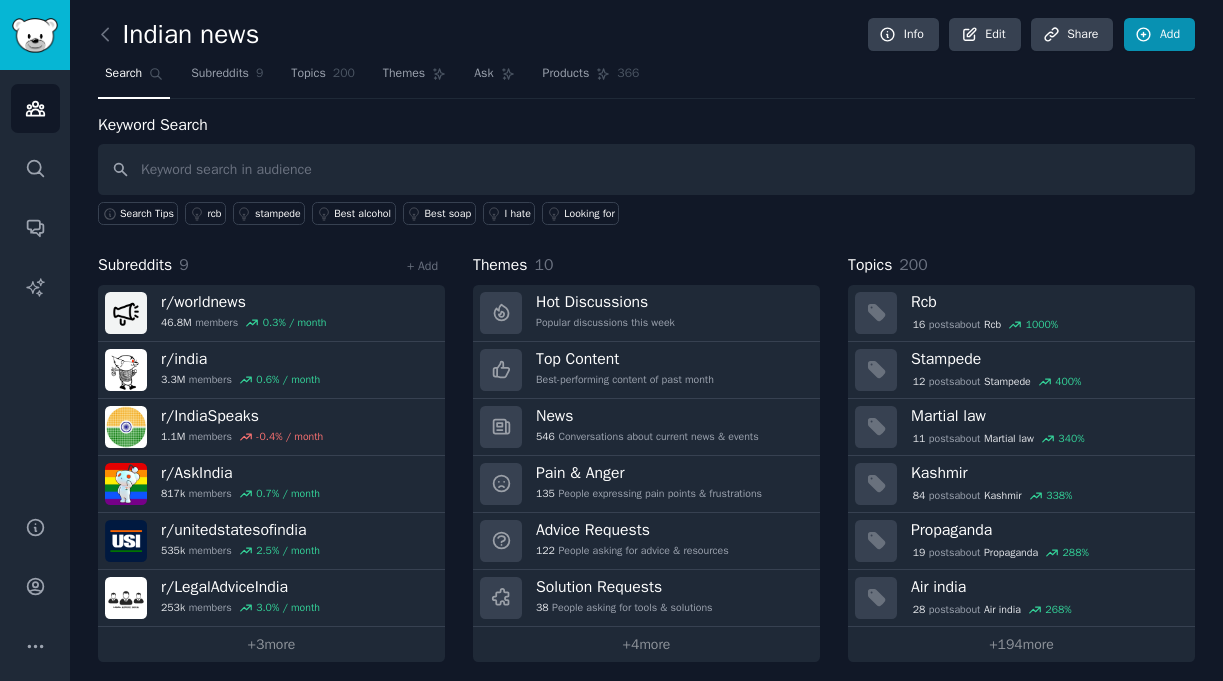 click 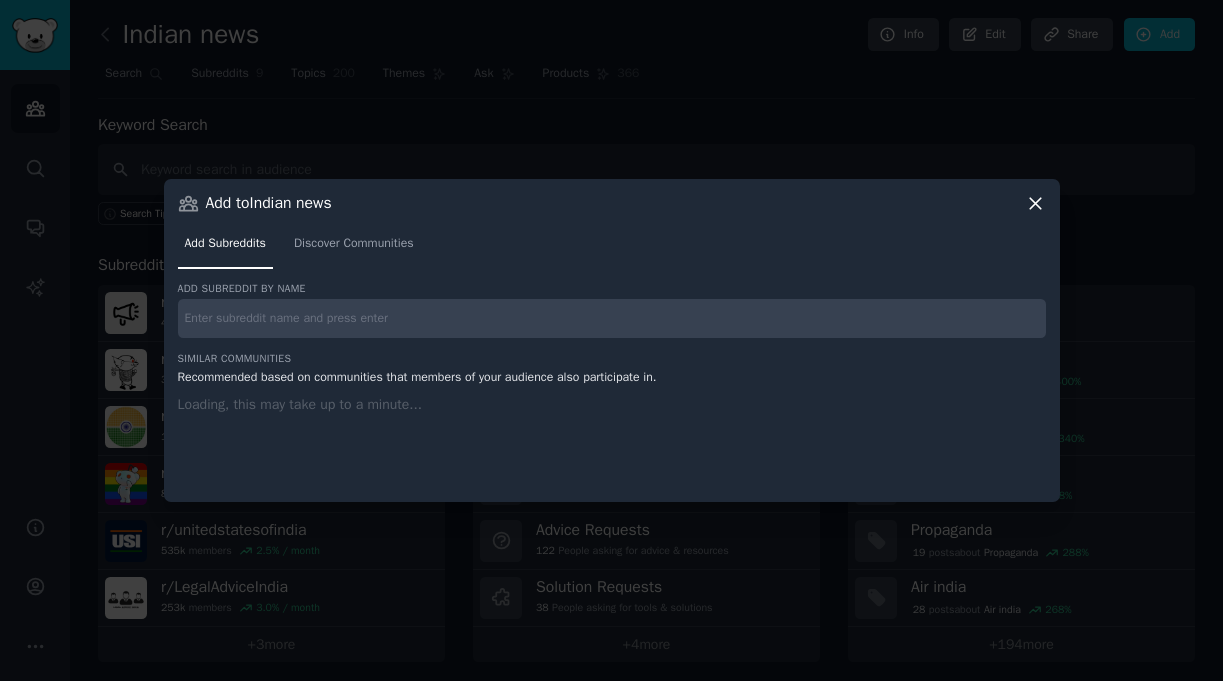 click at bounding box center [612, 318] 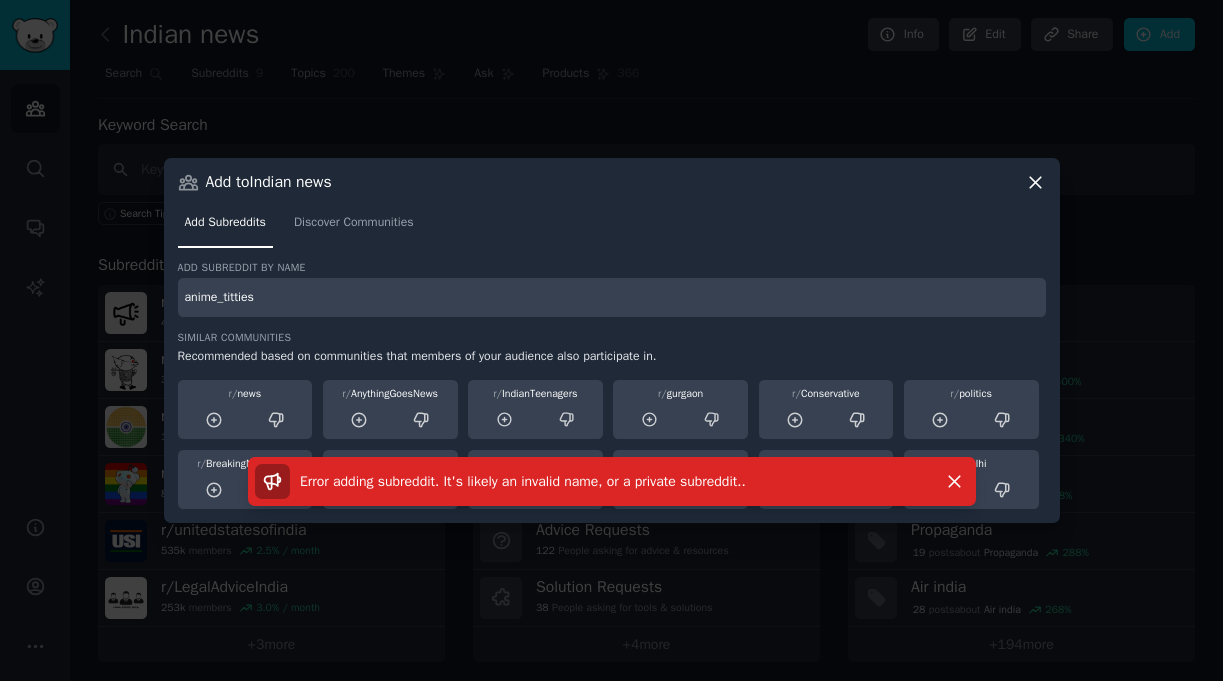 type on "anime_titties" 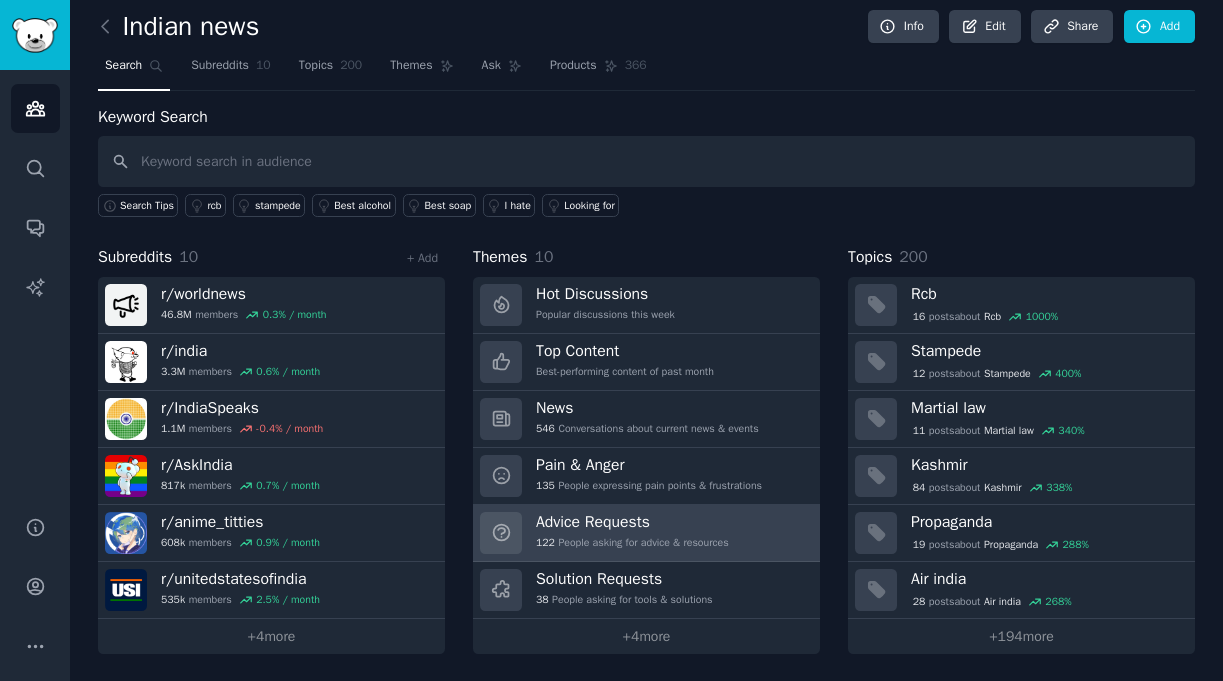scroll, scrollTop: 7, scrollLeft: 0, axis: vertical 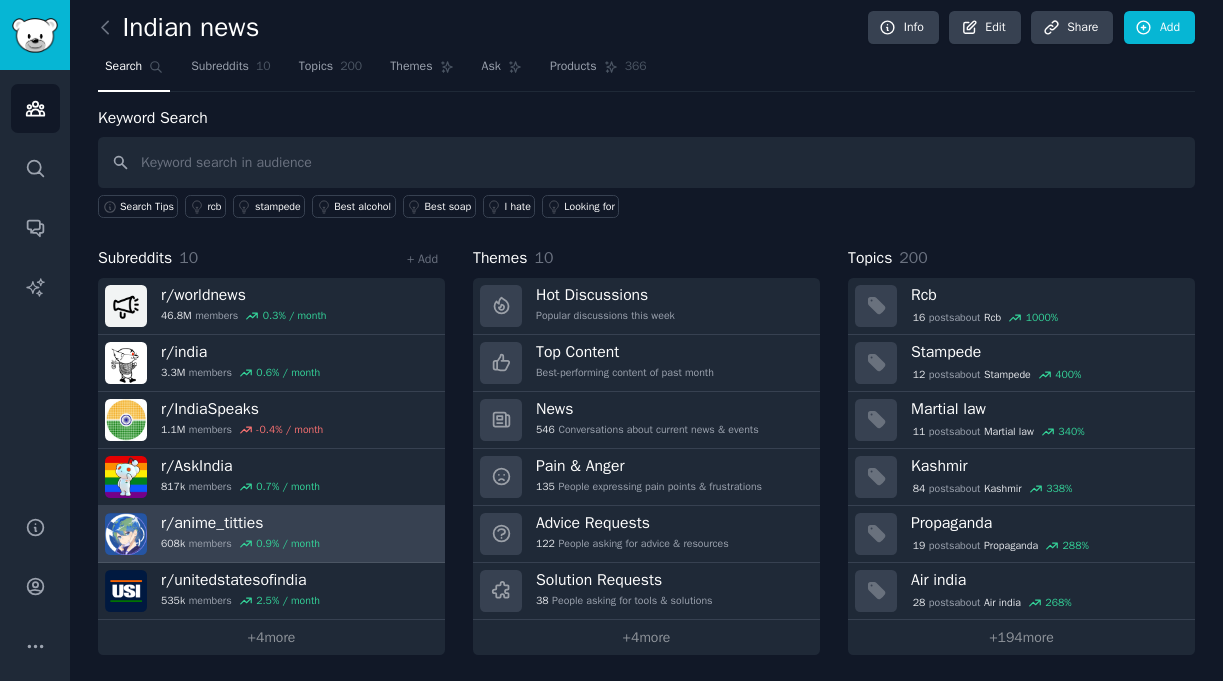 click on "r/ anime_titties 608k  members 0.9 % / month" at bounding box center (271, 534) 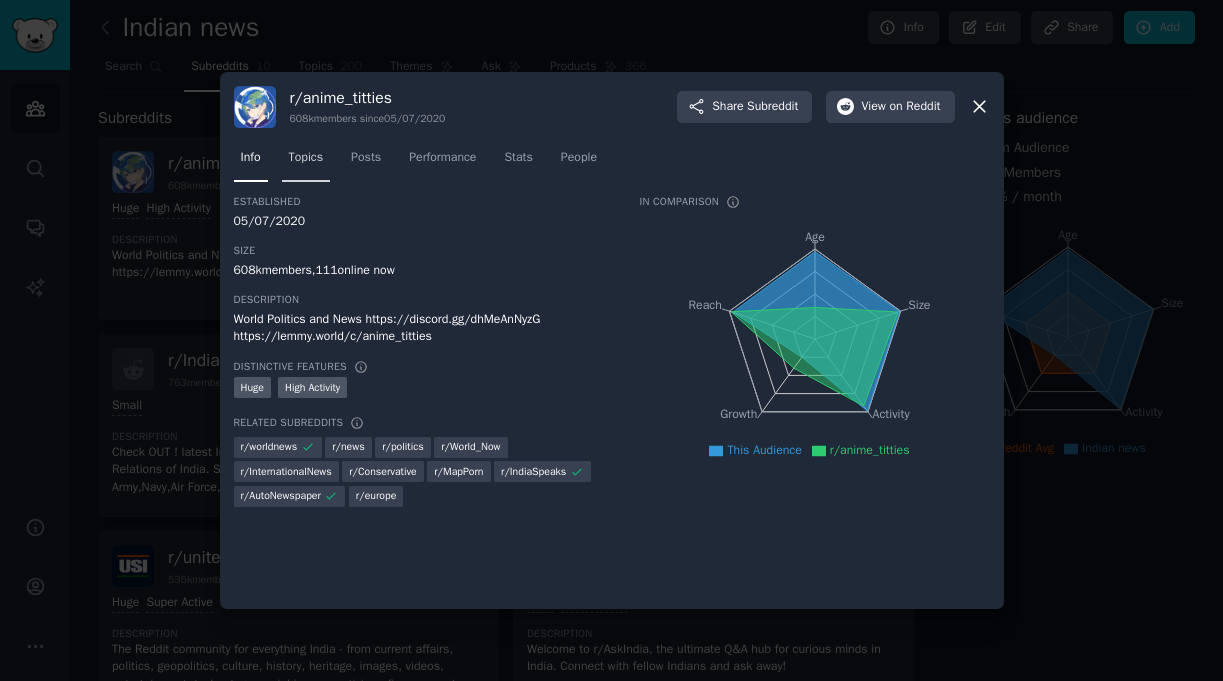 click on "Topics" at bounding box center [306, 158] 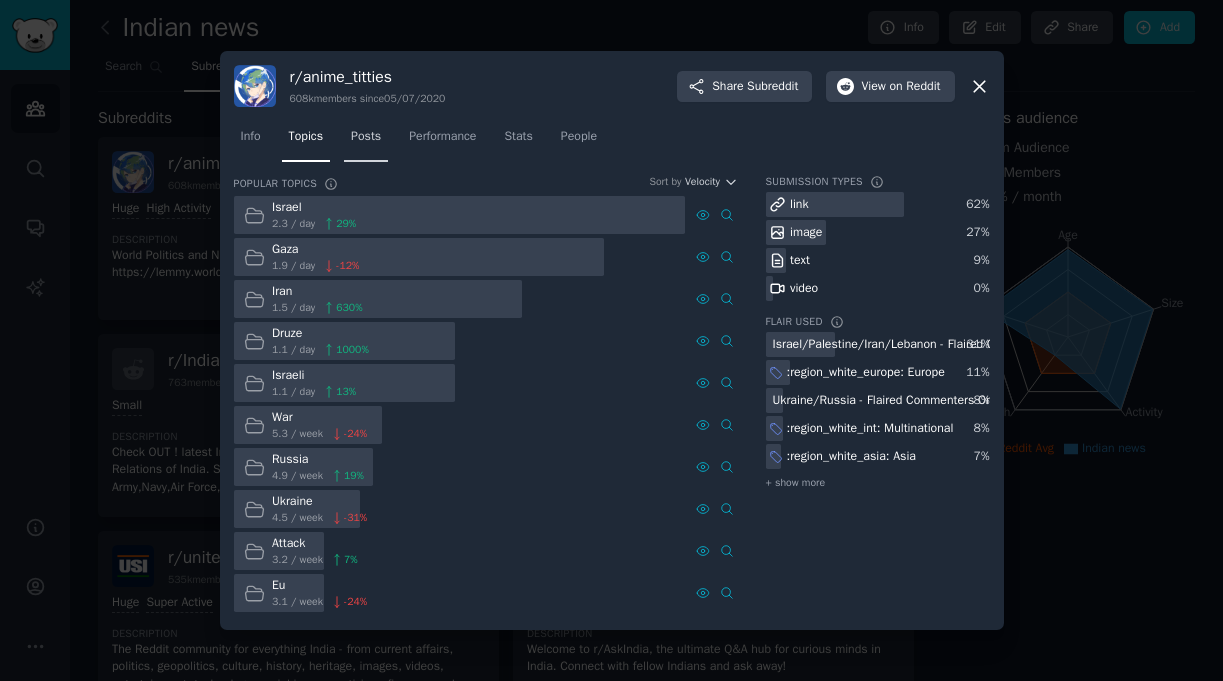 click on "Posts" at bounding box center [366, 137] 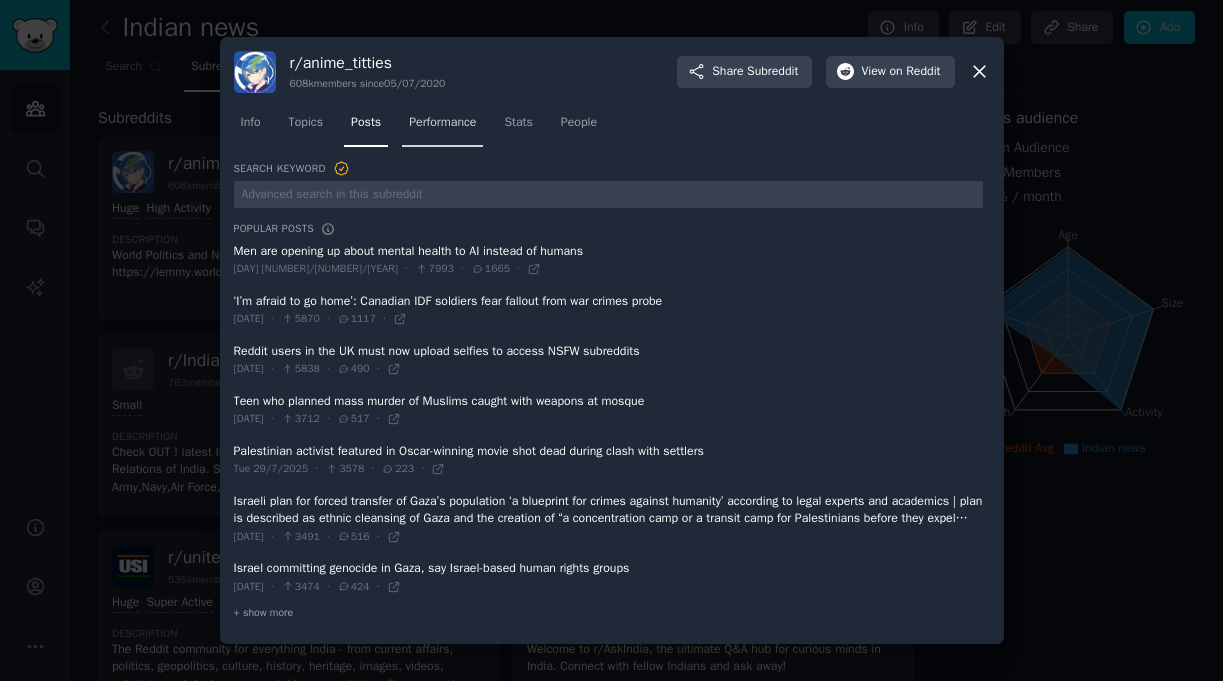click on "Performance" at bounding box center [442, 123] 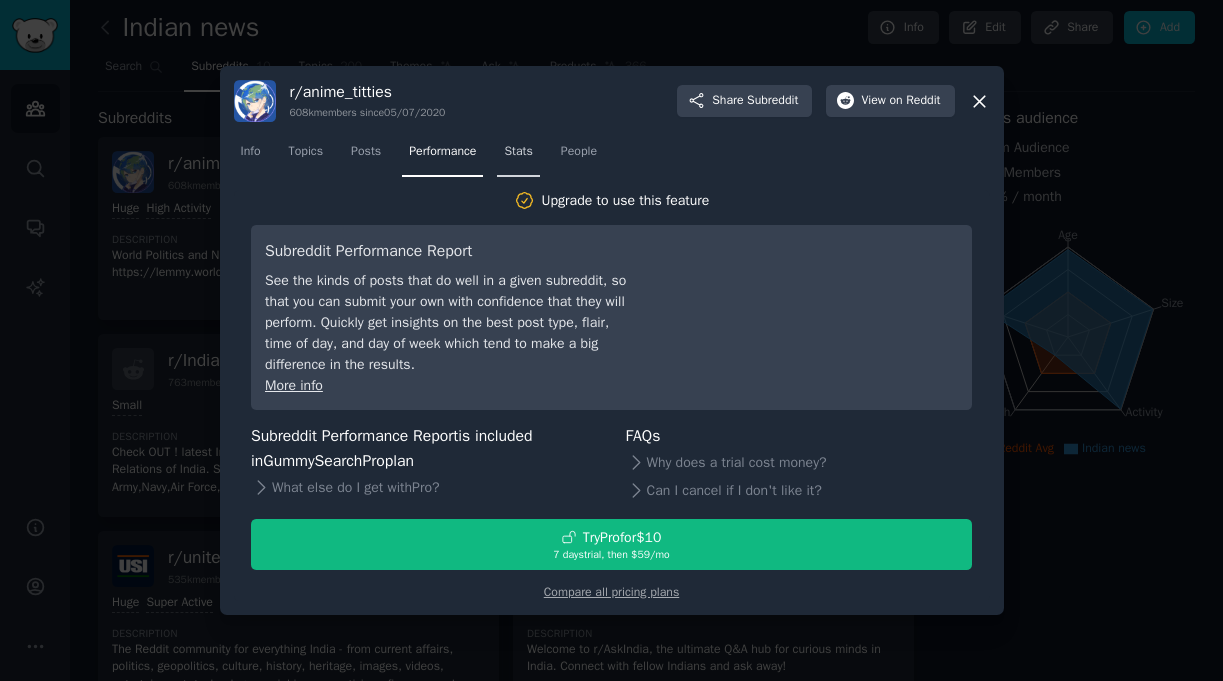 click on "Stats" at bounding box center (518, 152) 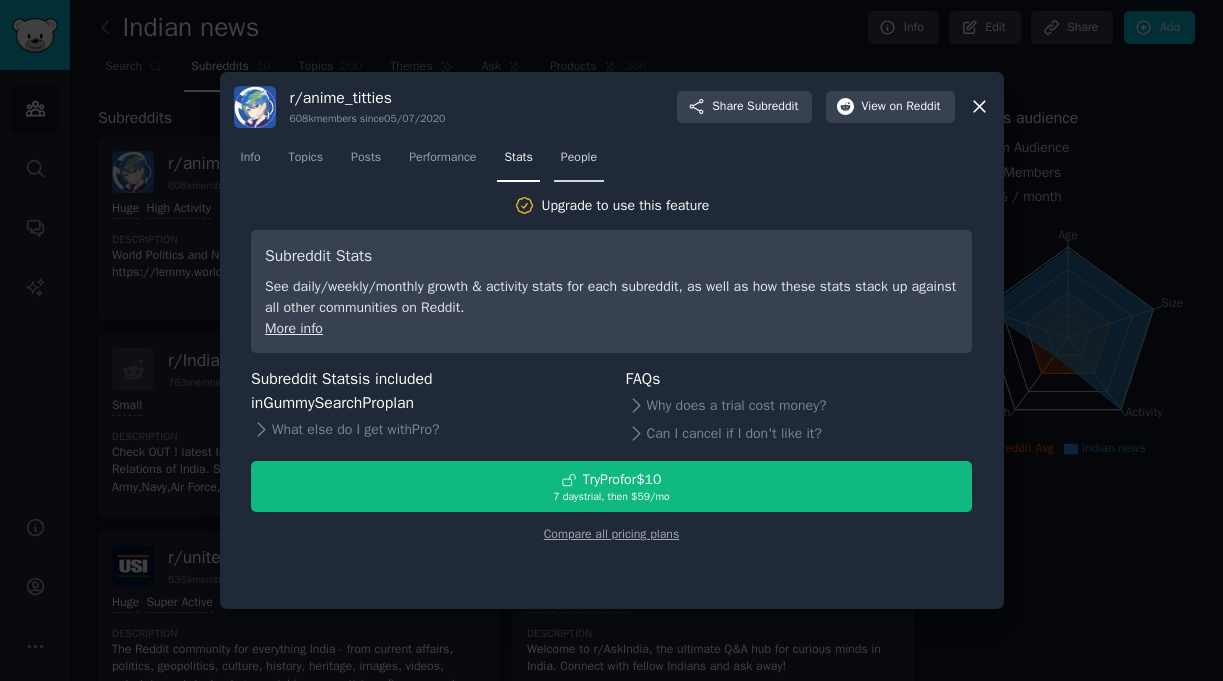 click on "People" at bounding box center [579, 162] 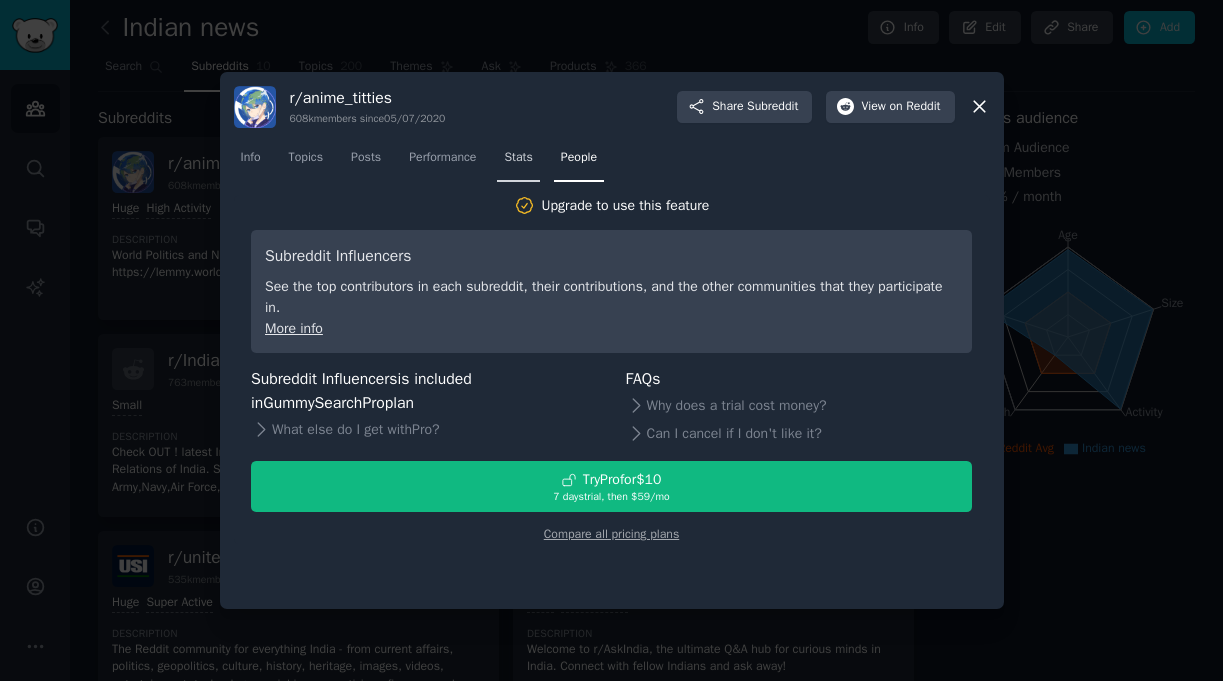 click on "Stats" at bounding box center (518, 158) 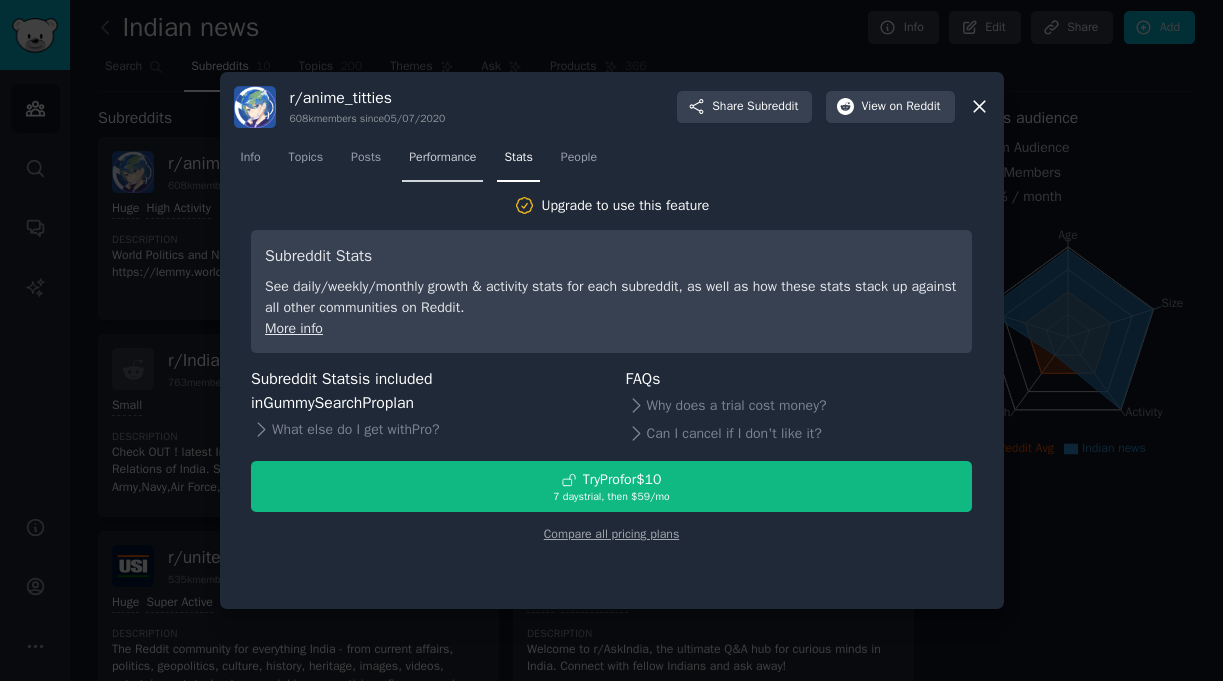 click on "Performance" at bounding box center [442, 158] 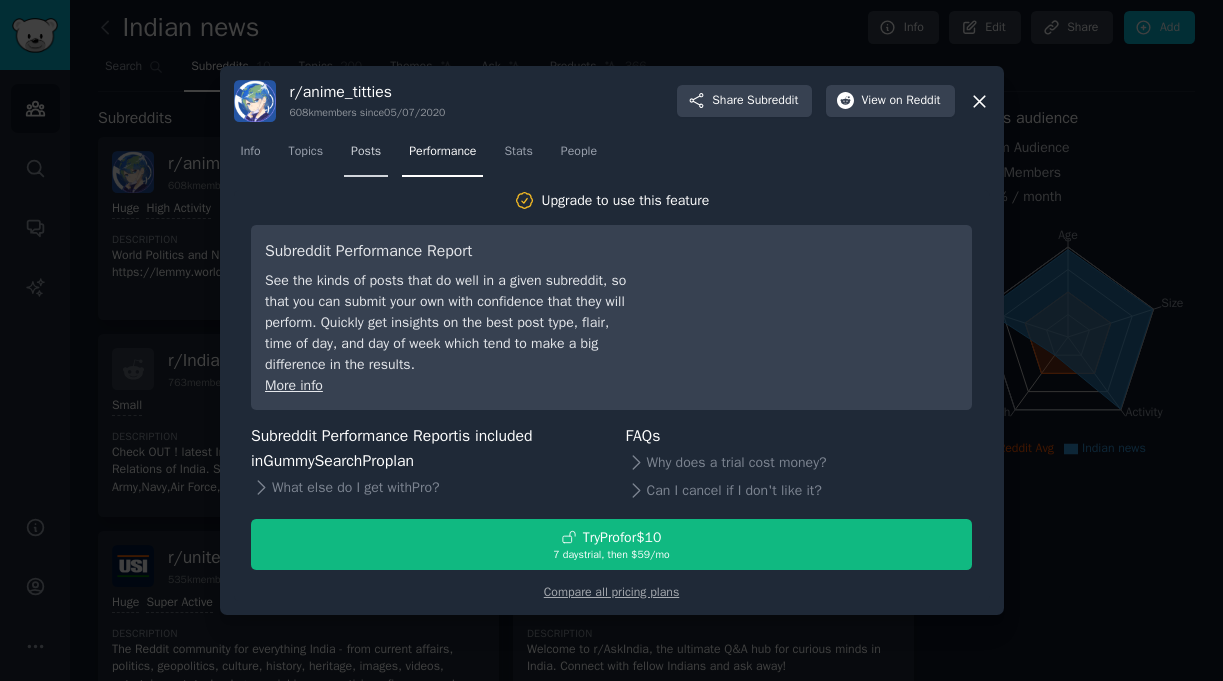 click on "Posts" at bounding box center [366, 156] 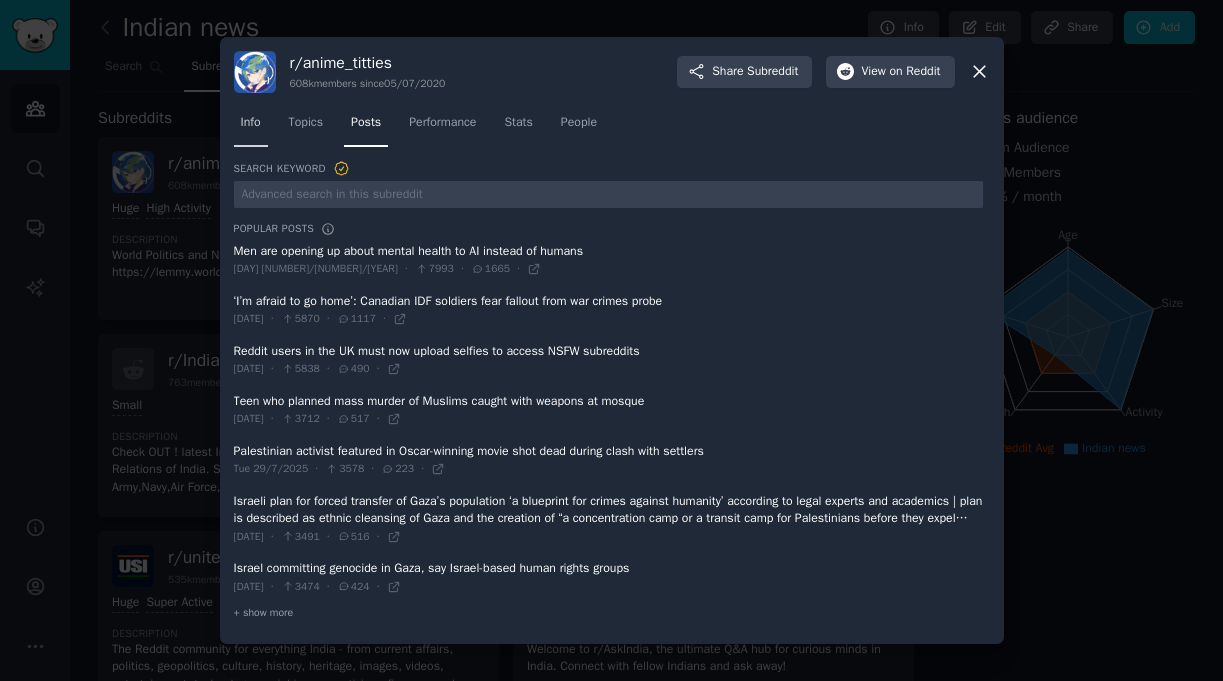 click on "Info" at bounding box center (251, 123) 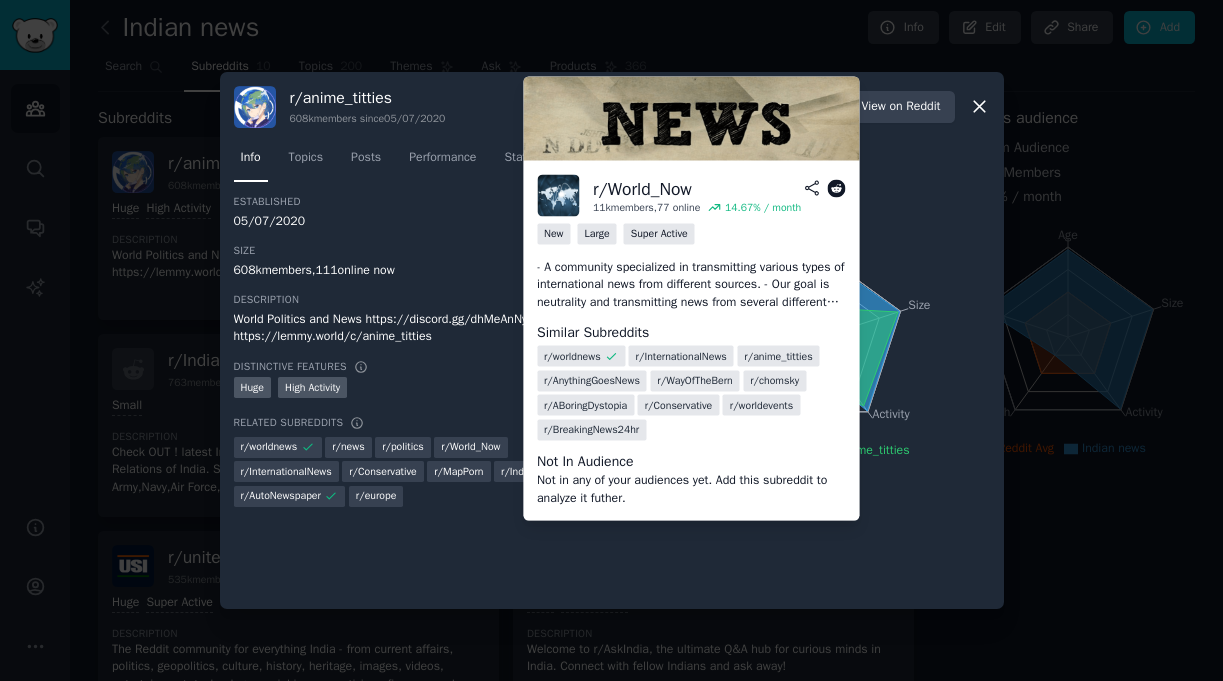 click on "r/ World_Now" at bounding box center [470, 447] 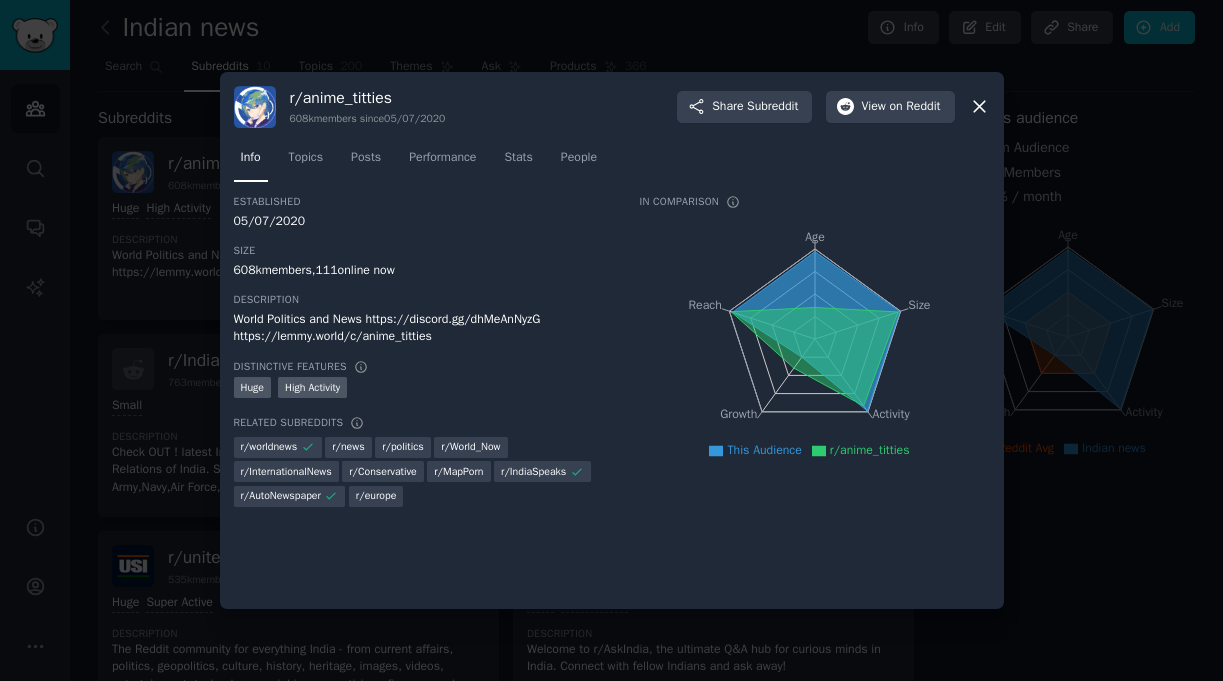 click 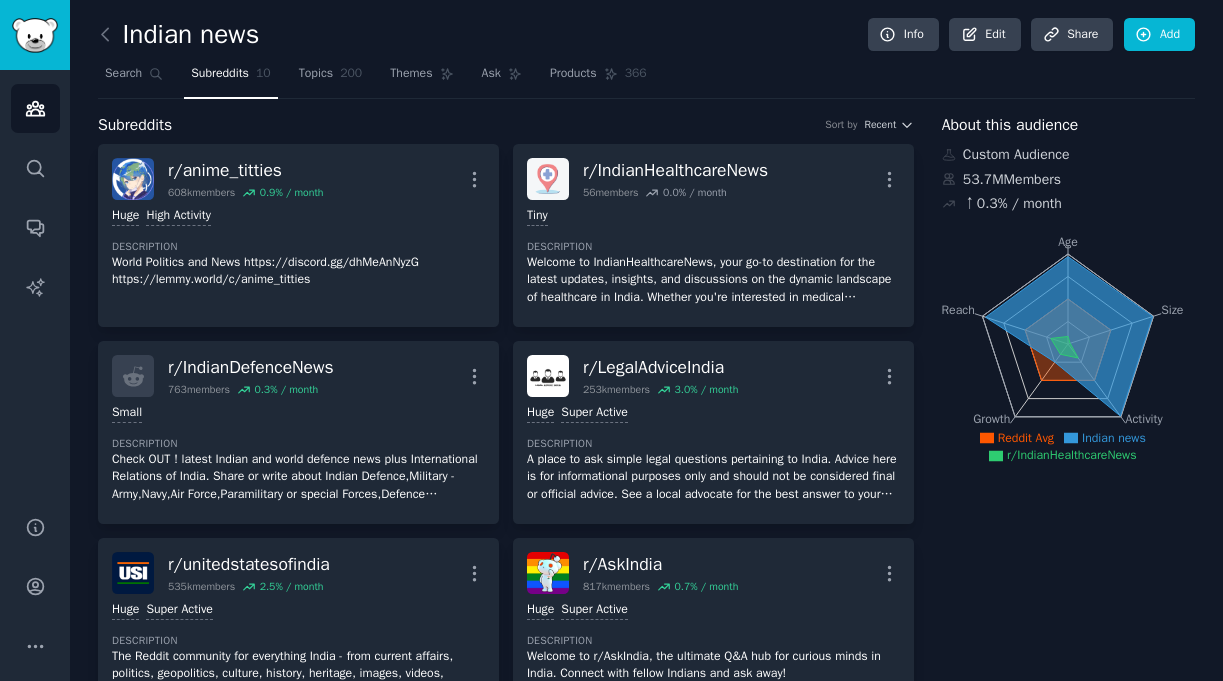 scroll, scrollTop: 0, scrollLeft: 0, axis: both 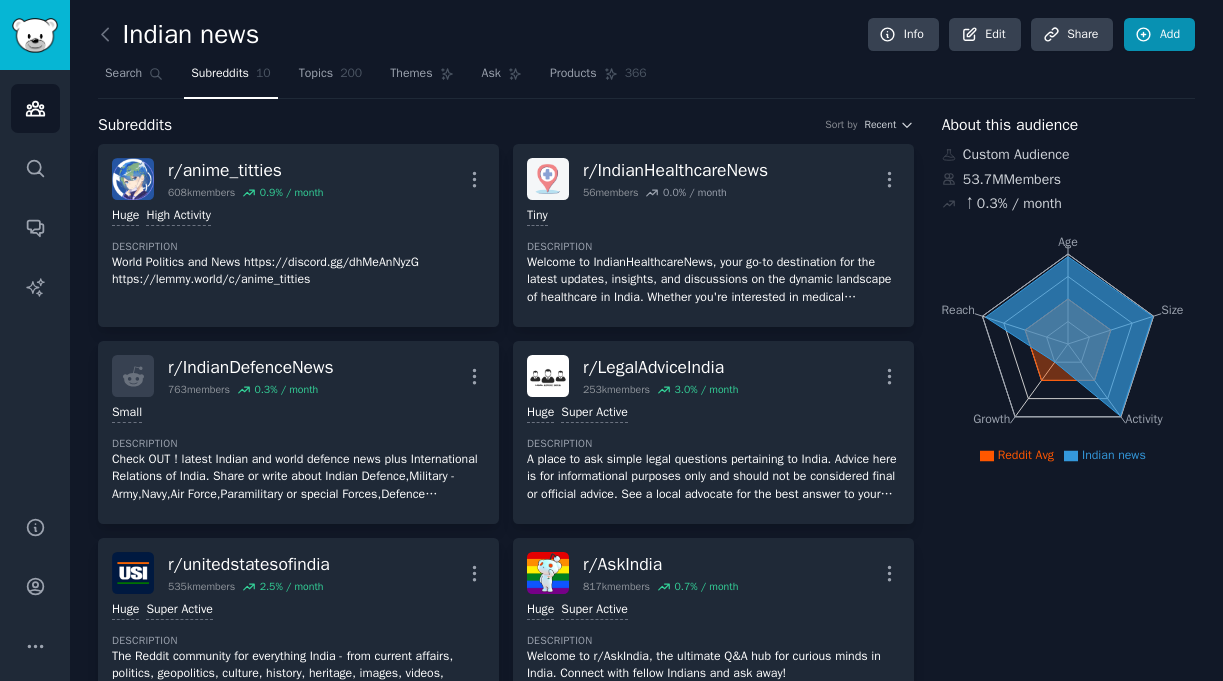click on "Add" at bounding box center (1159, 35) 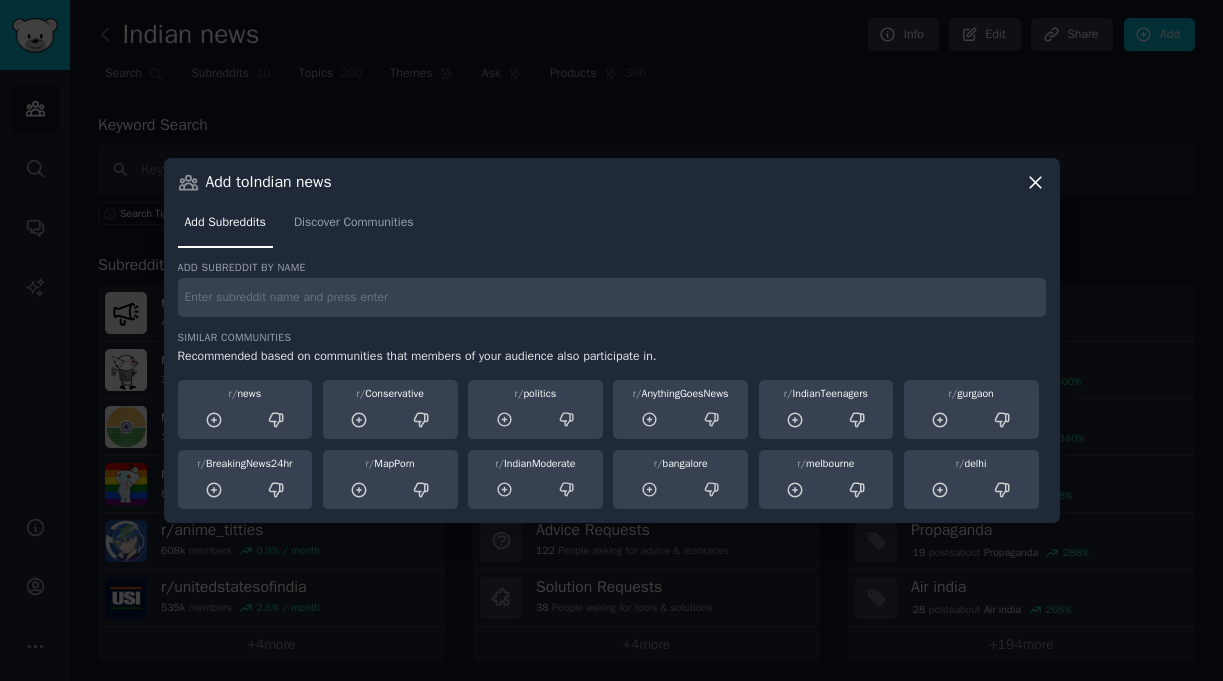 click at bounding box center [612, 297] 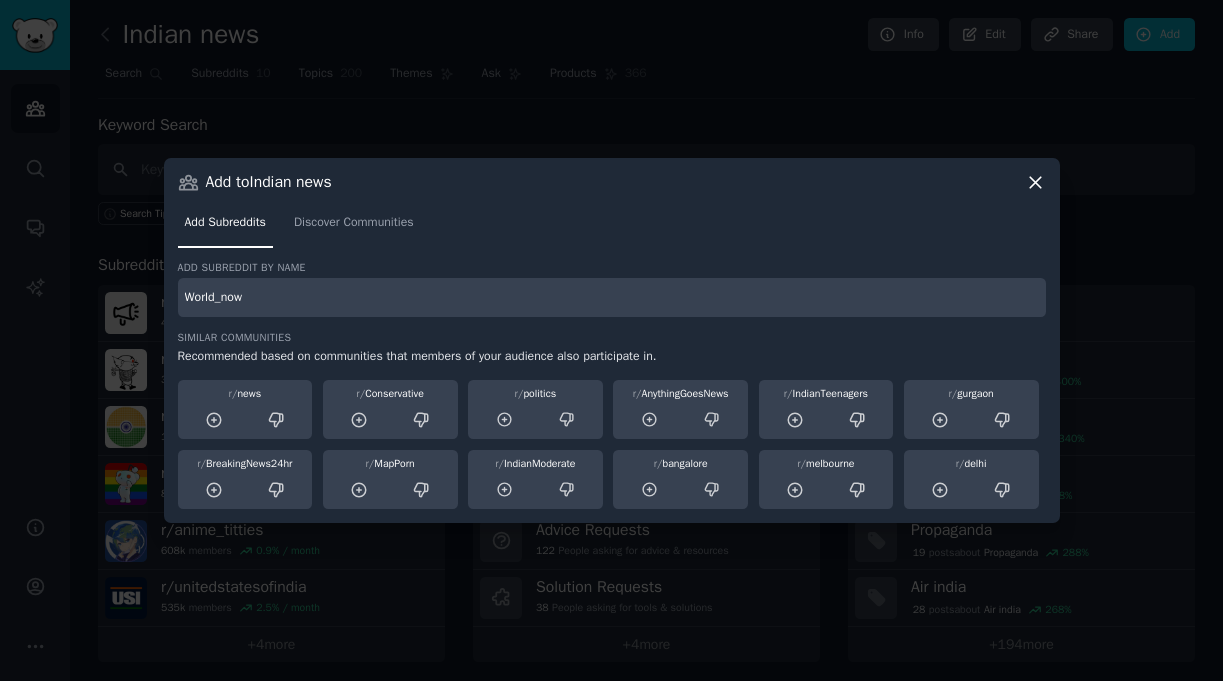 type on "World_now" 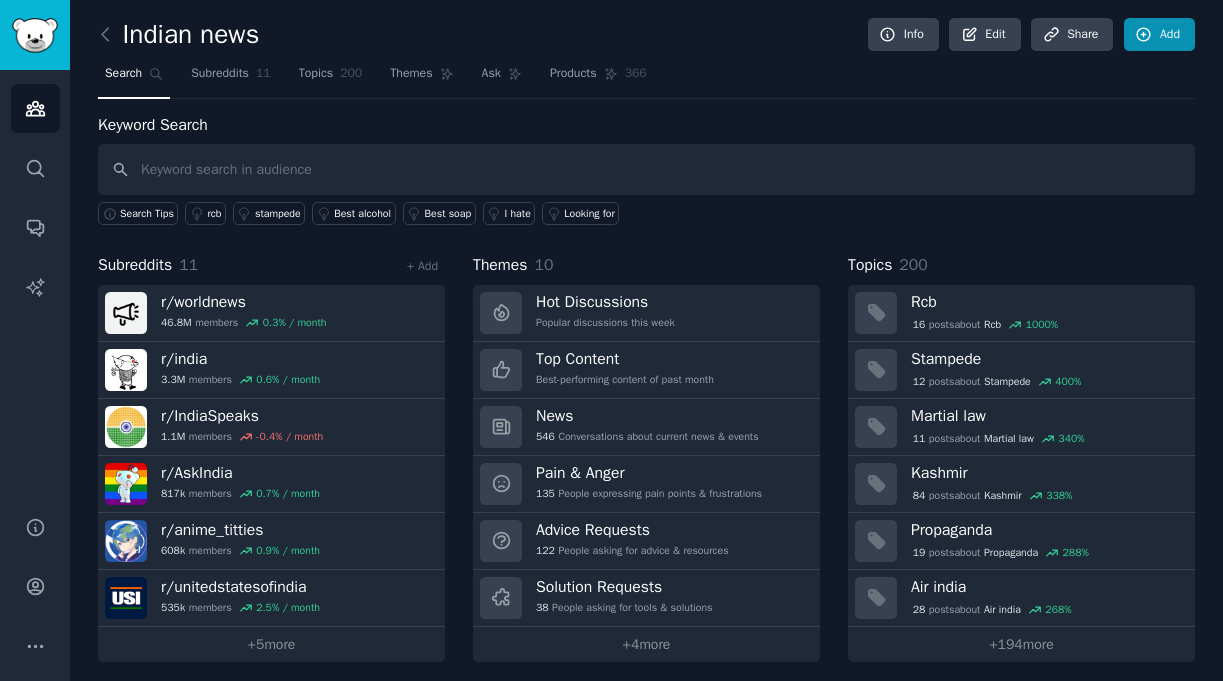 click on "Add" at bounding box center (1159, 35) 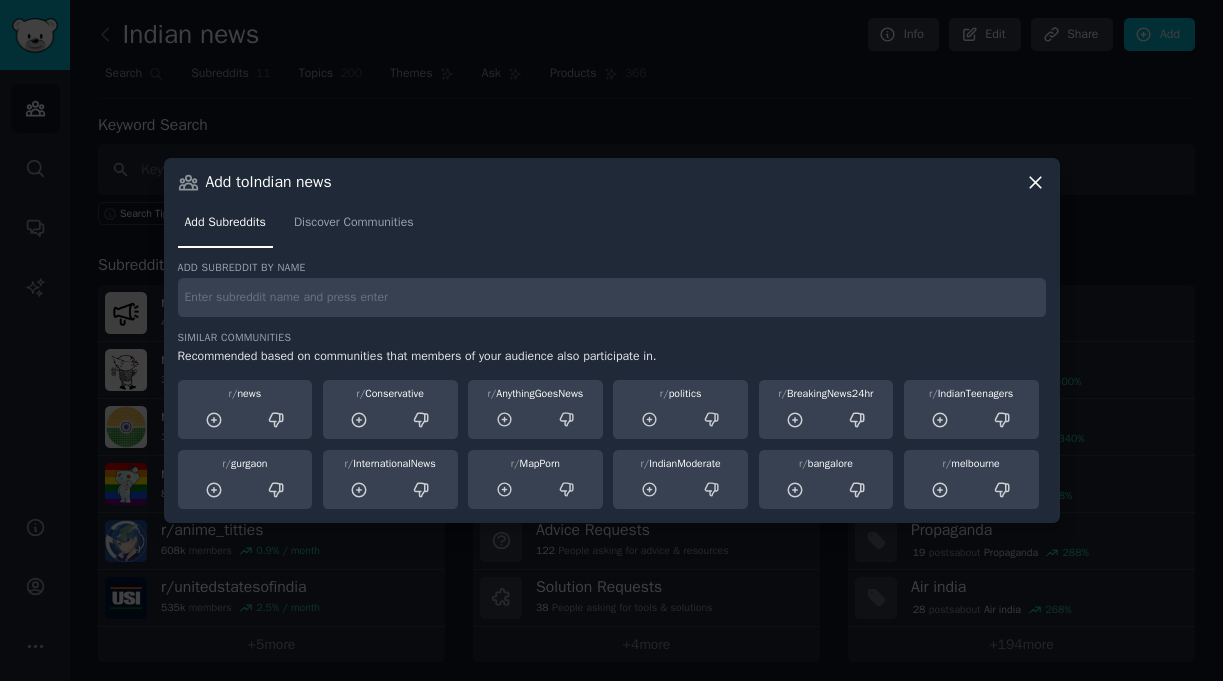 click at bounding box center [612, 297] 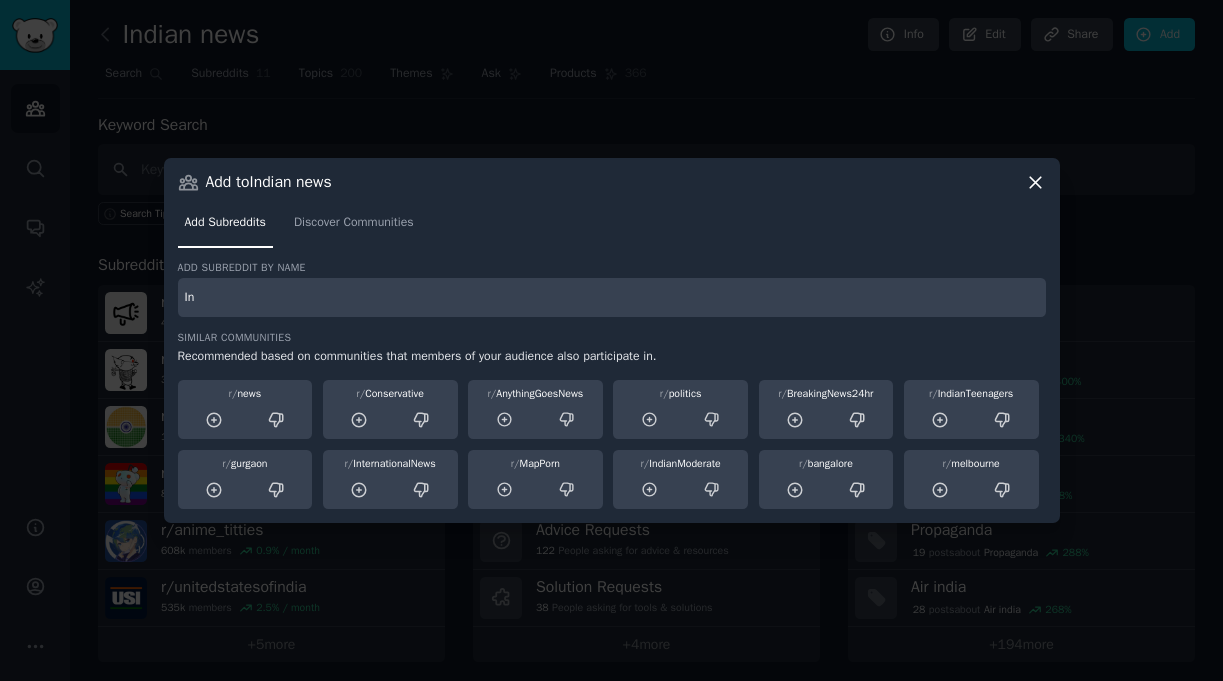 type on "I" 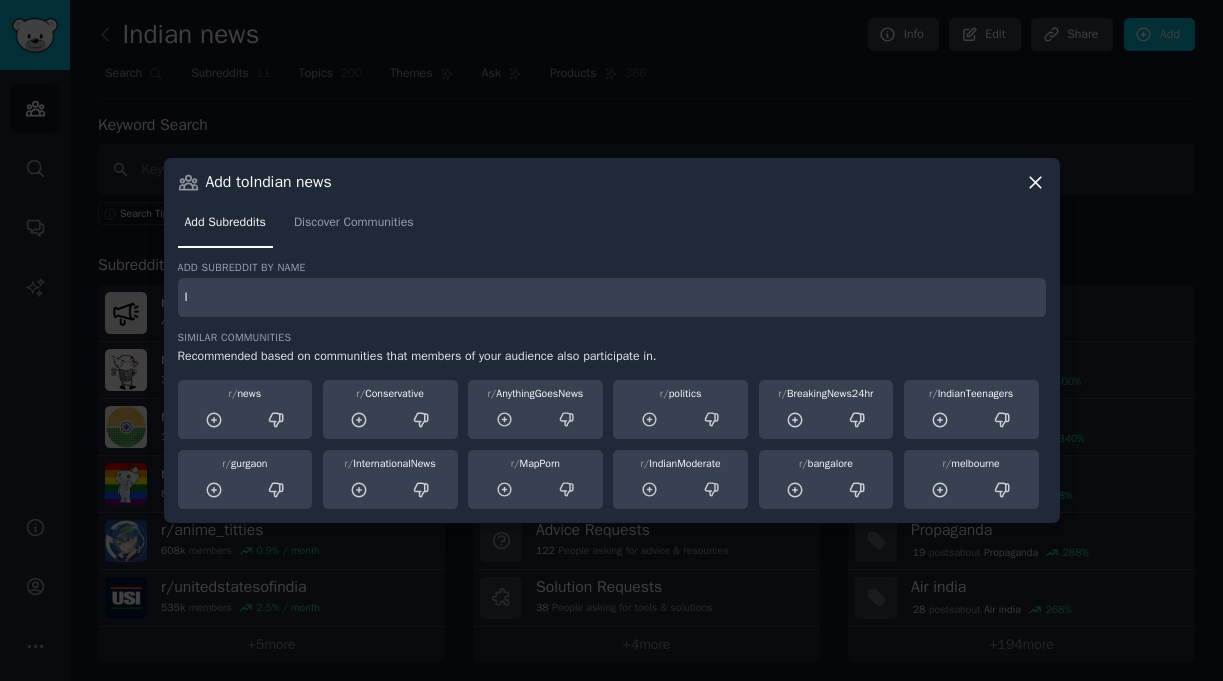 type 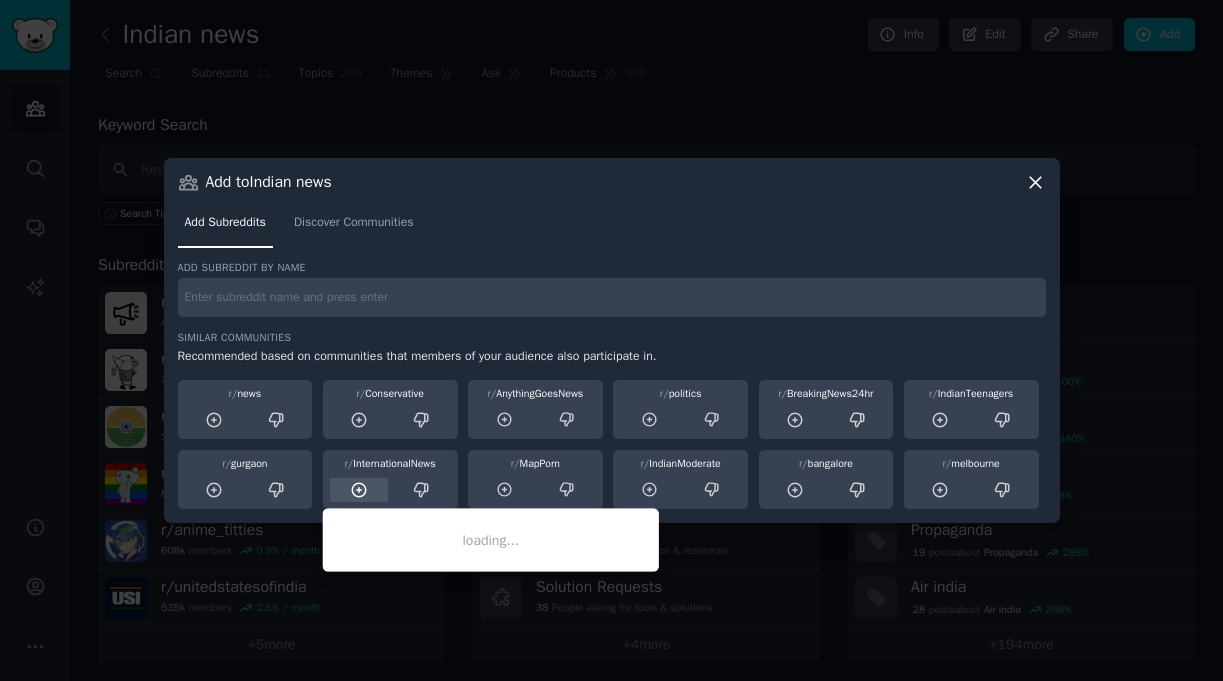 click 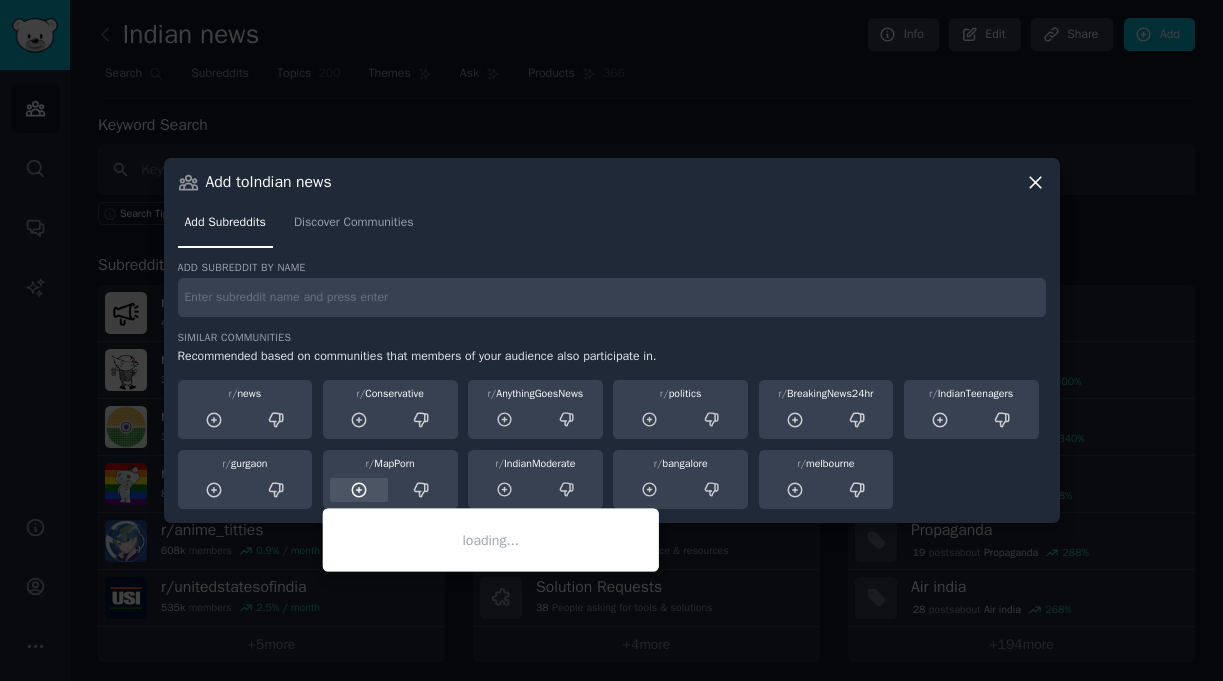 click 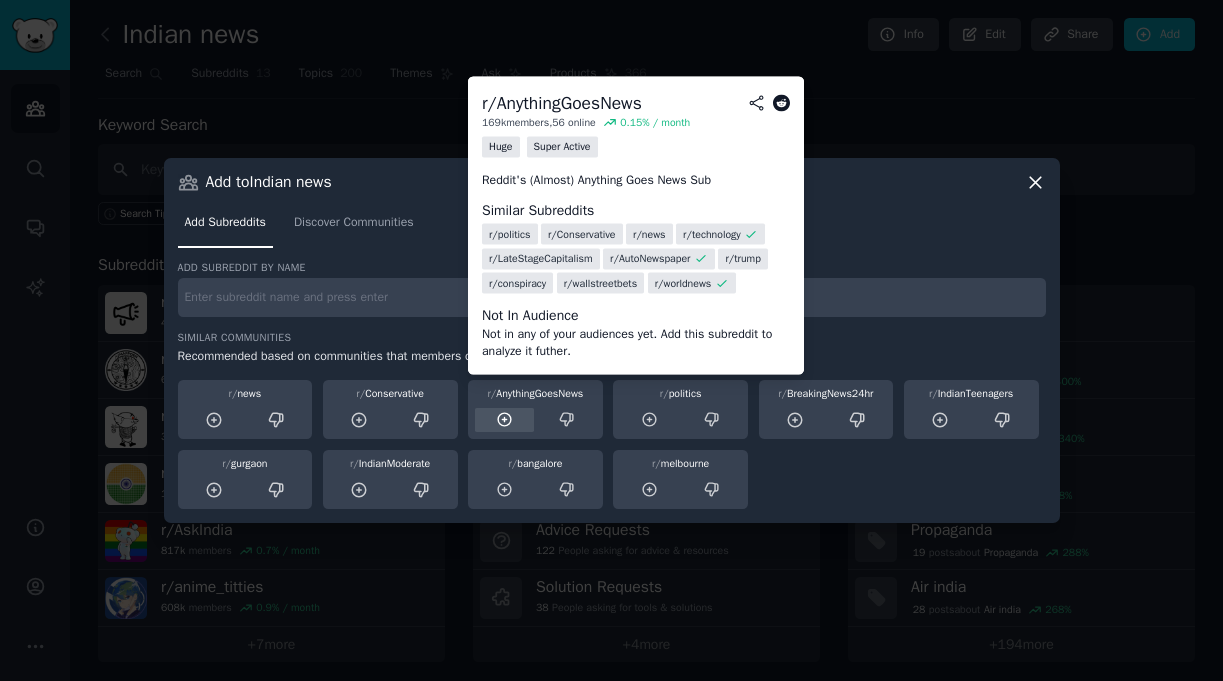 click at bounding box center (504, 420) 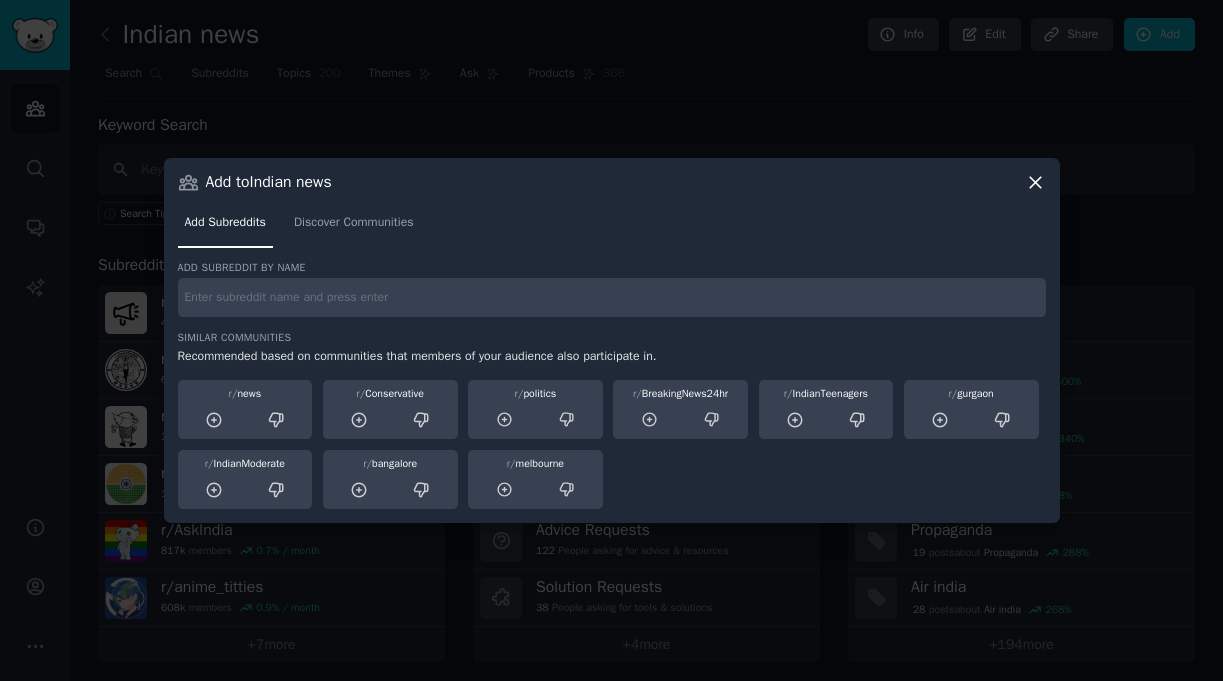 click at bounding box center (504, 420) 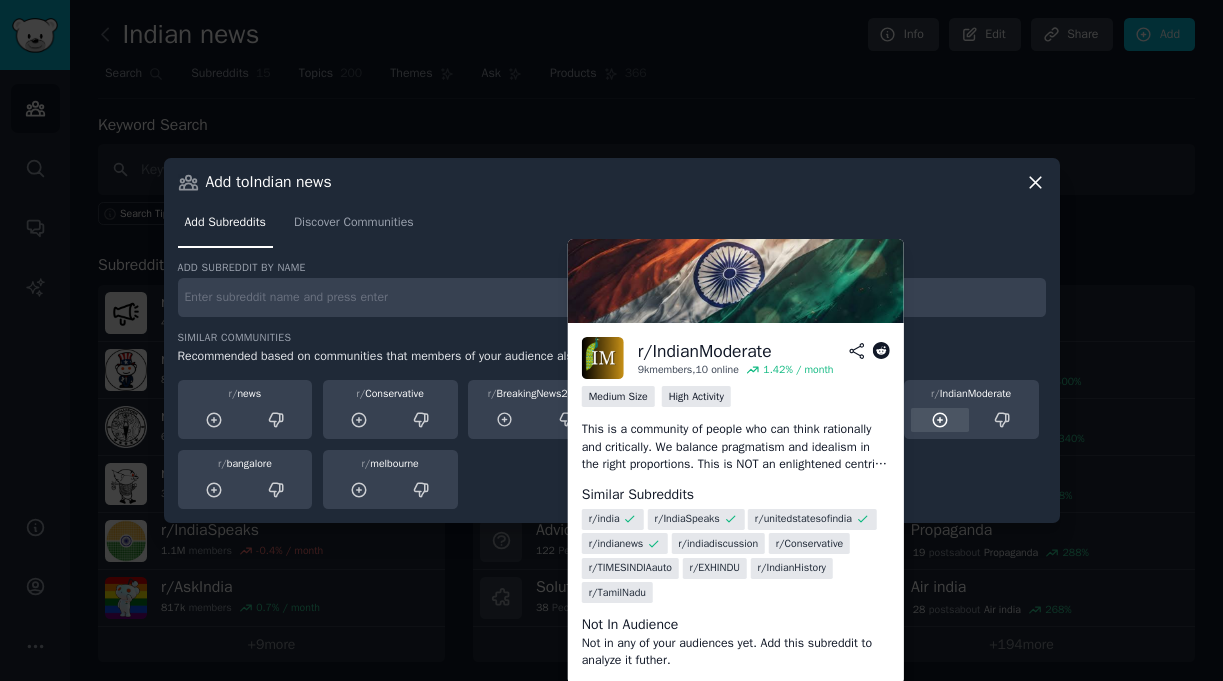 click 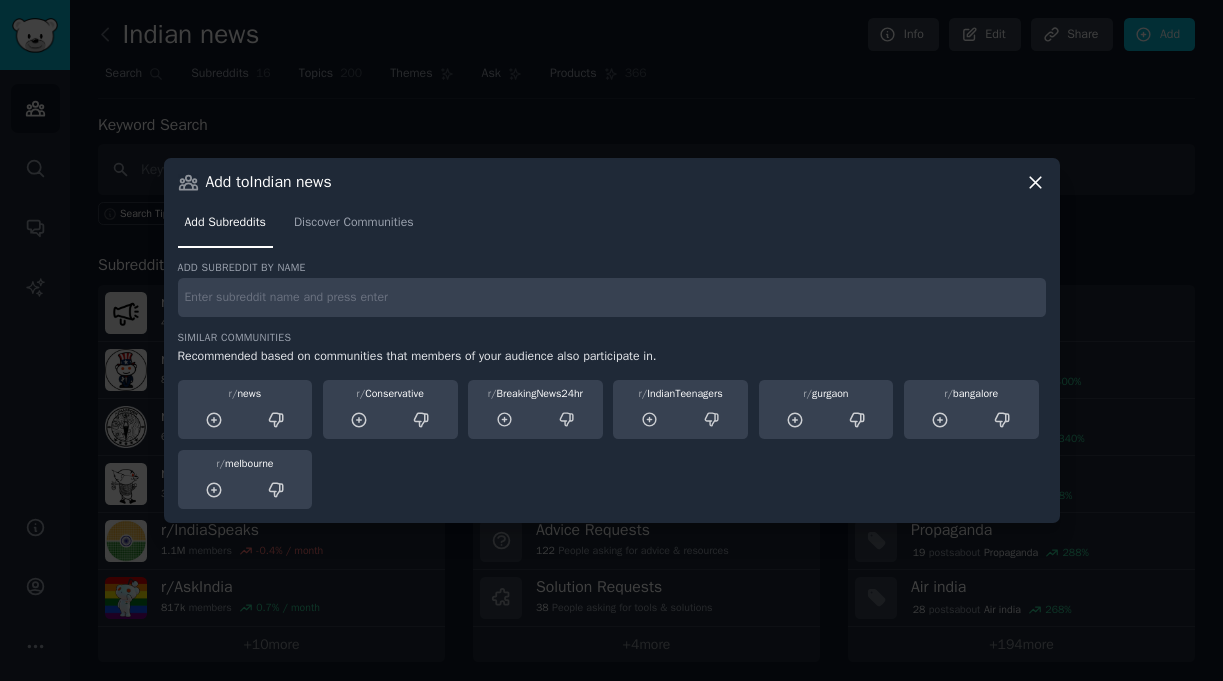 click 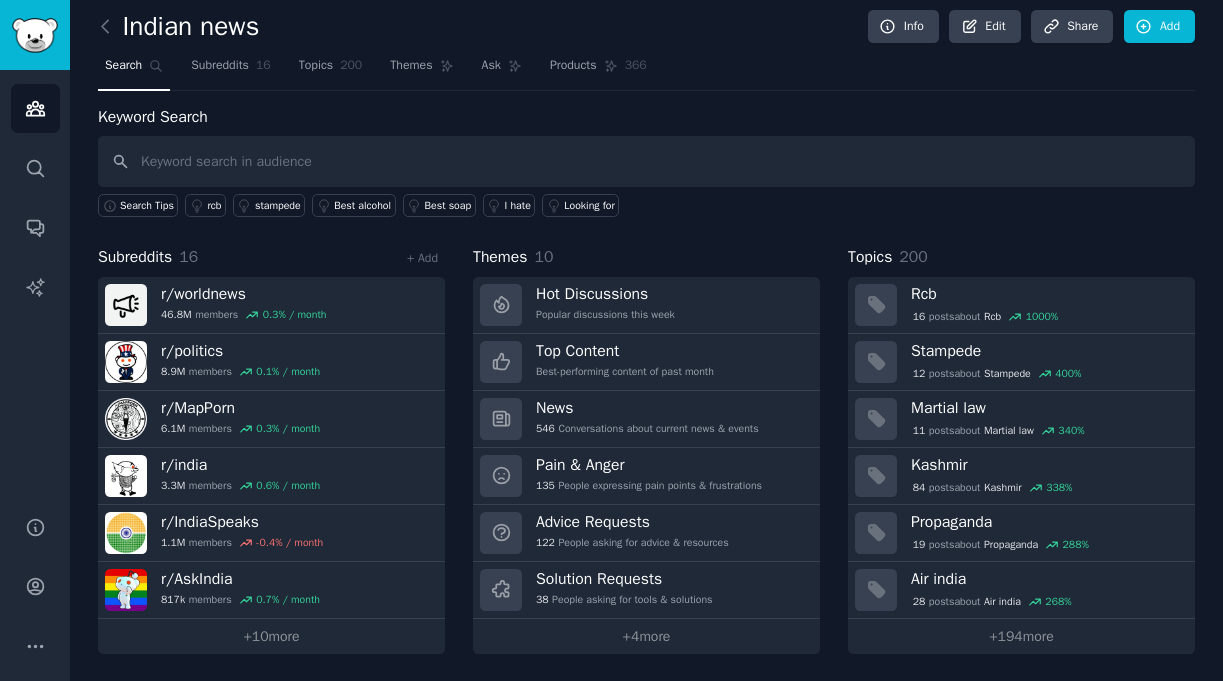 scroll, scrollTop: 7, scrollLeft: 0, axis: vertical 